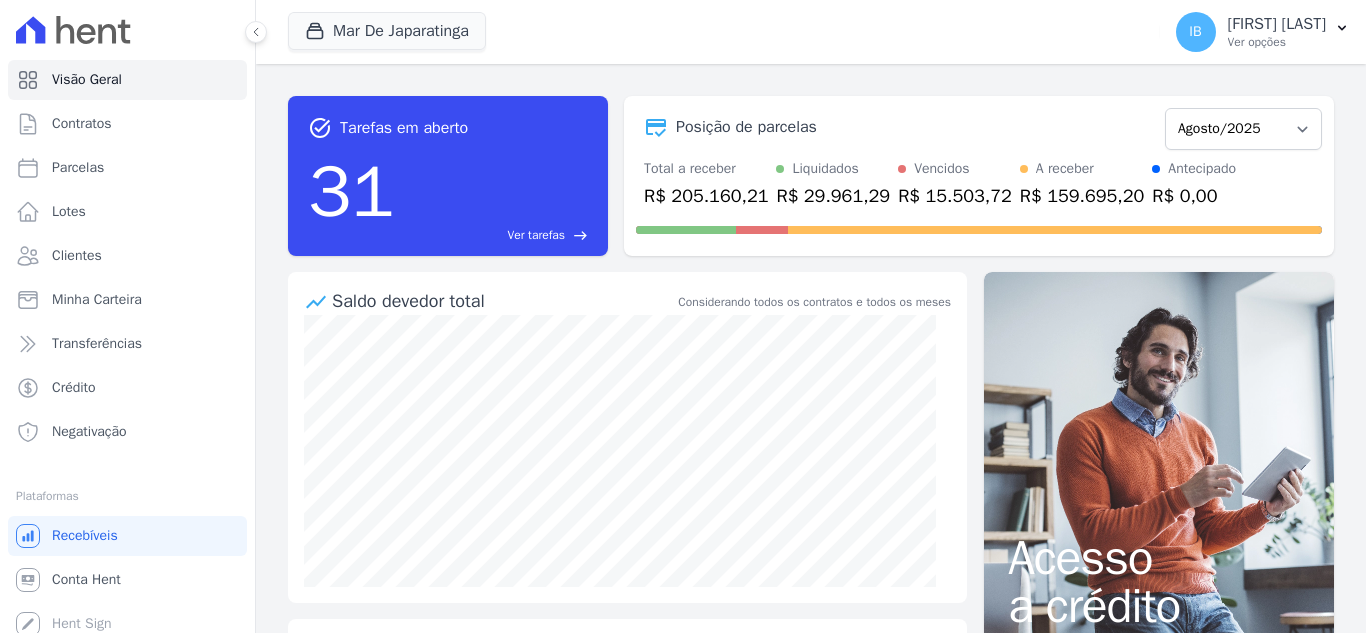 scroll, scrollTop: 0, scrollLeft: 0, axis: both 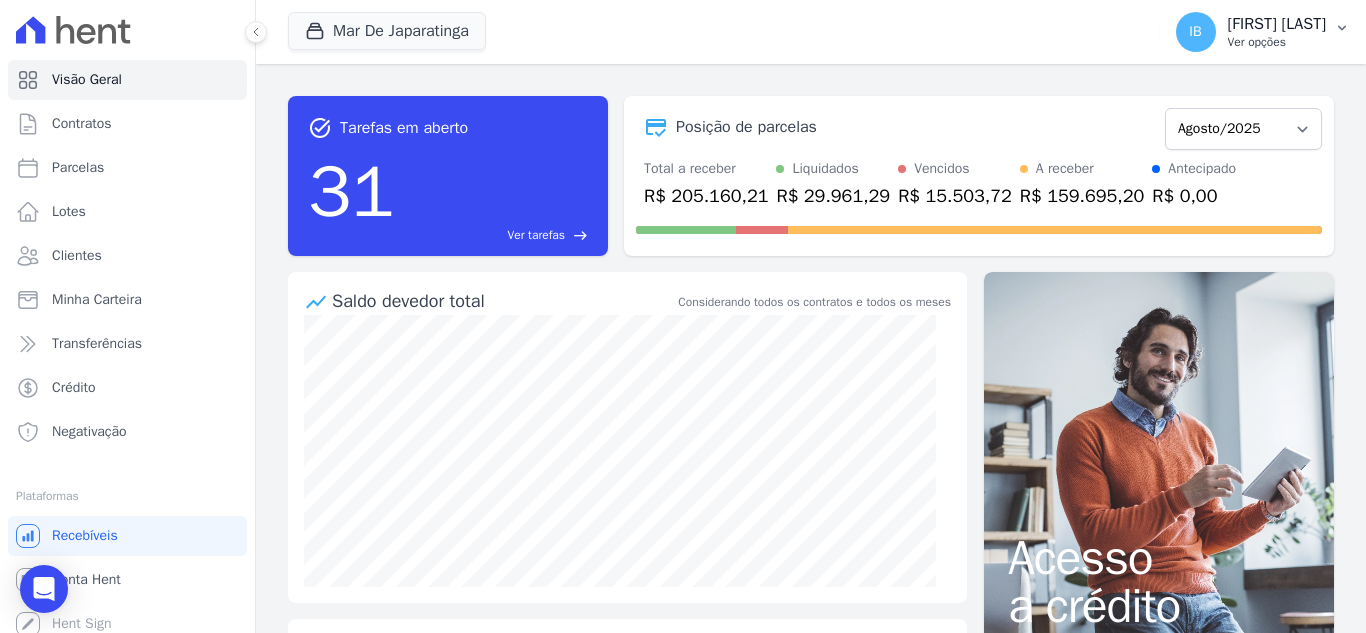 click 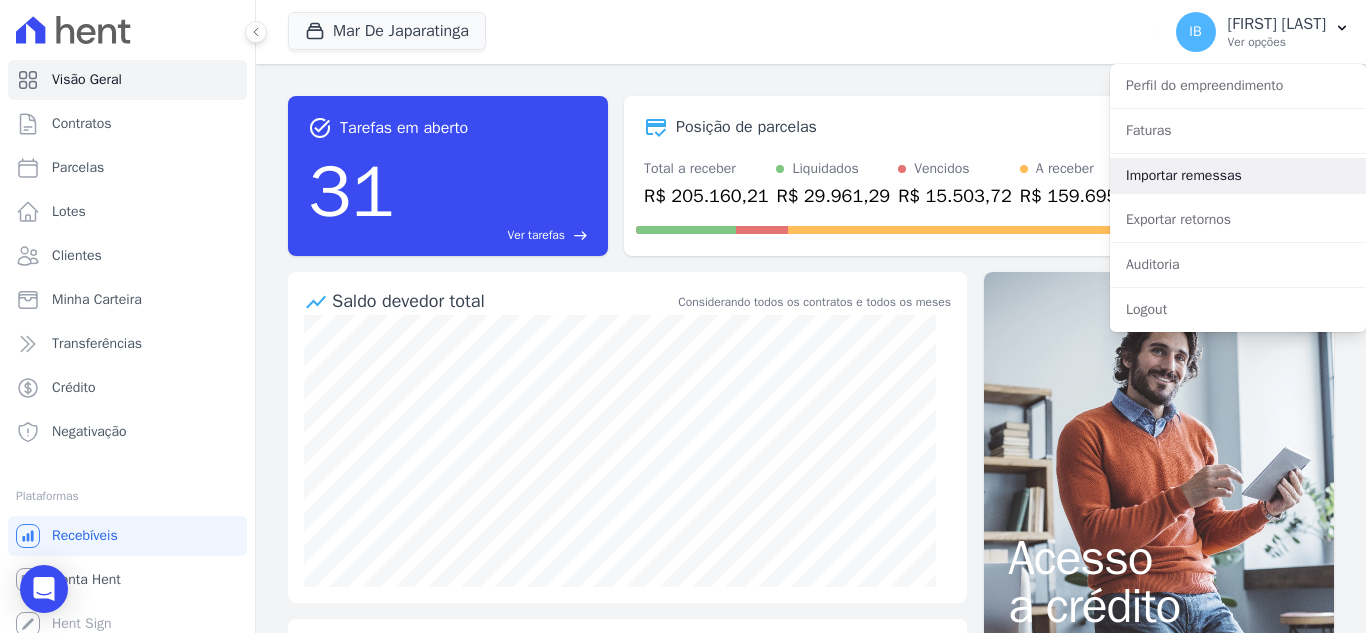 click on "Importar remessas" at bounding box center (1238, 176) 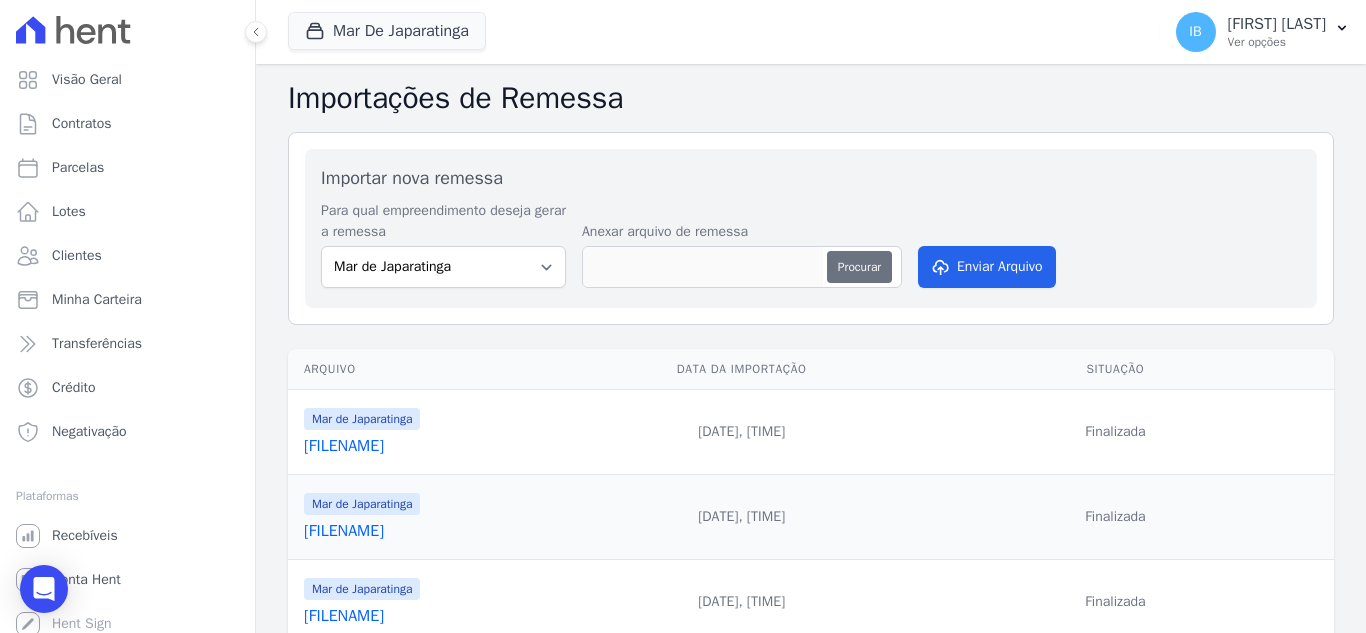 click on "Procurar" at bounding box center [859, 267] 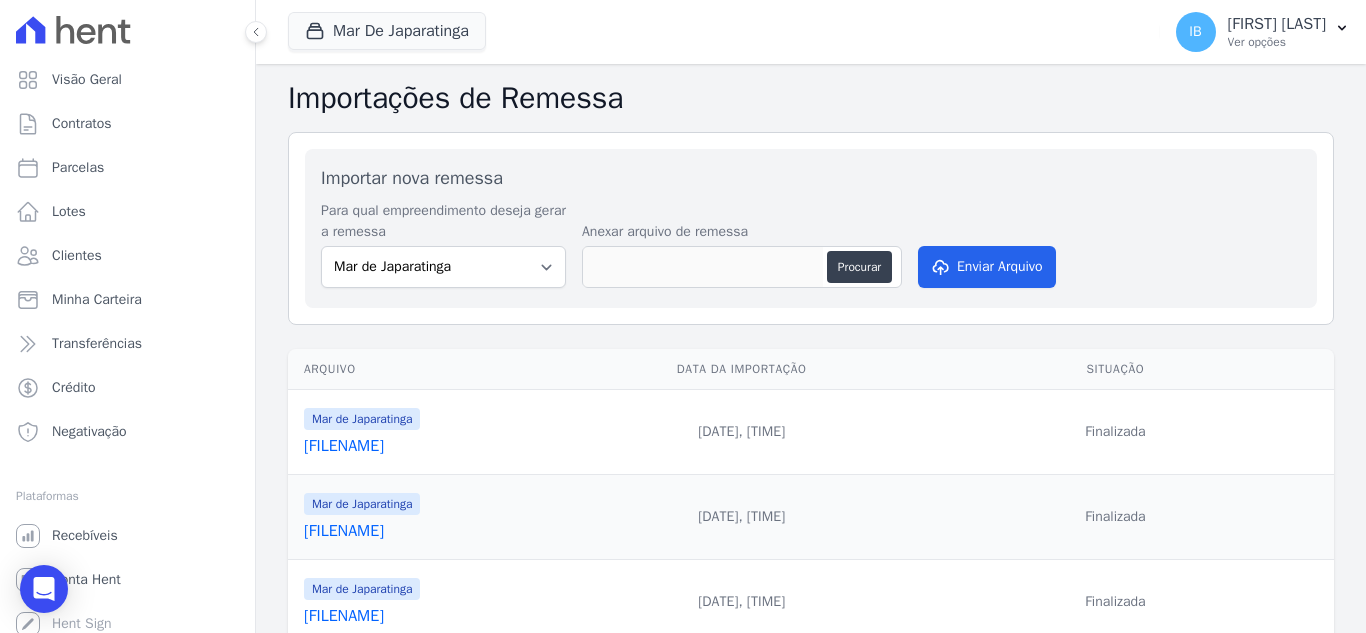 type on "[FILENAME]" 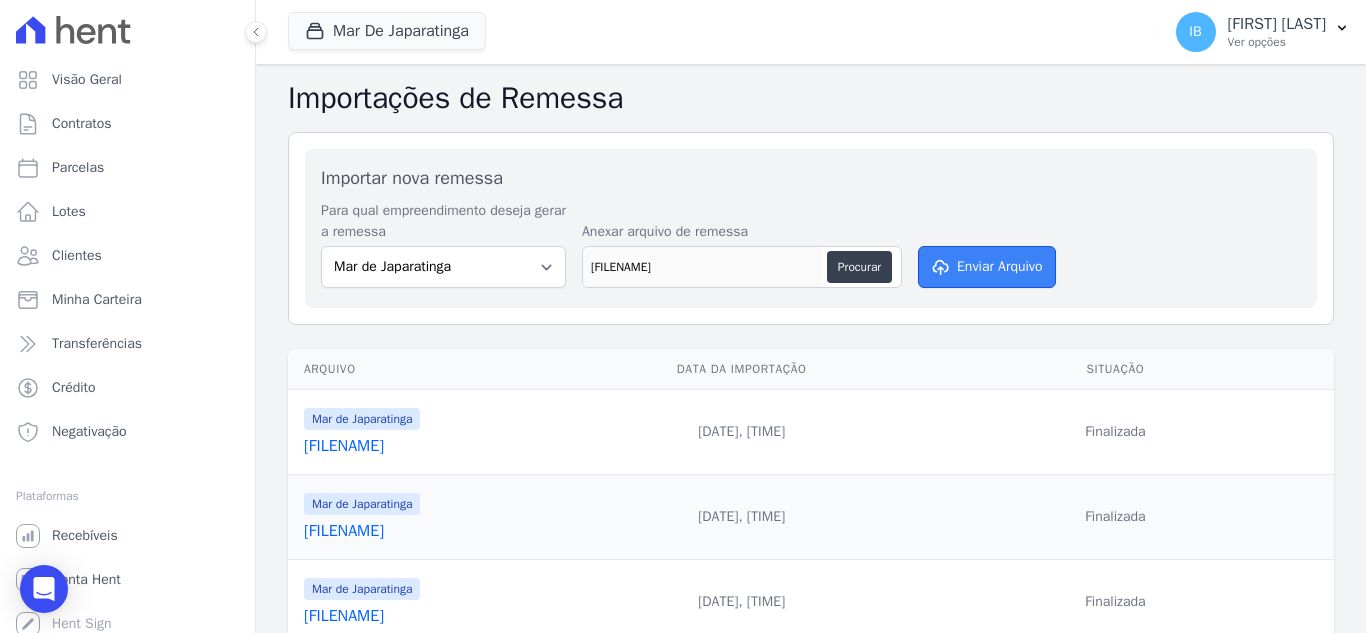 click on "Enviar Arquivo" at bounding box center (987, 267) 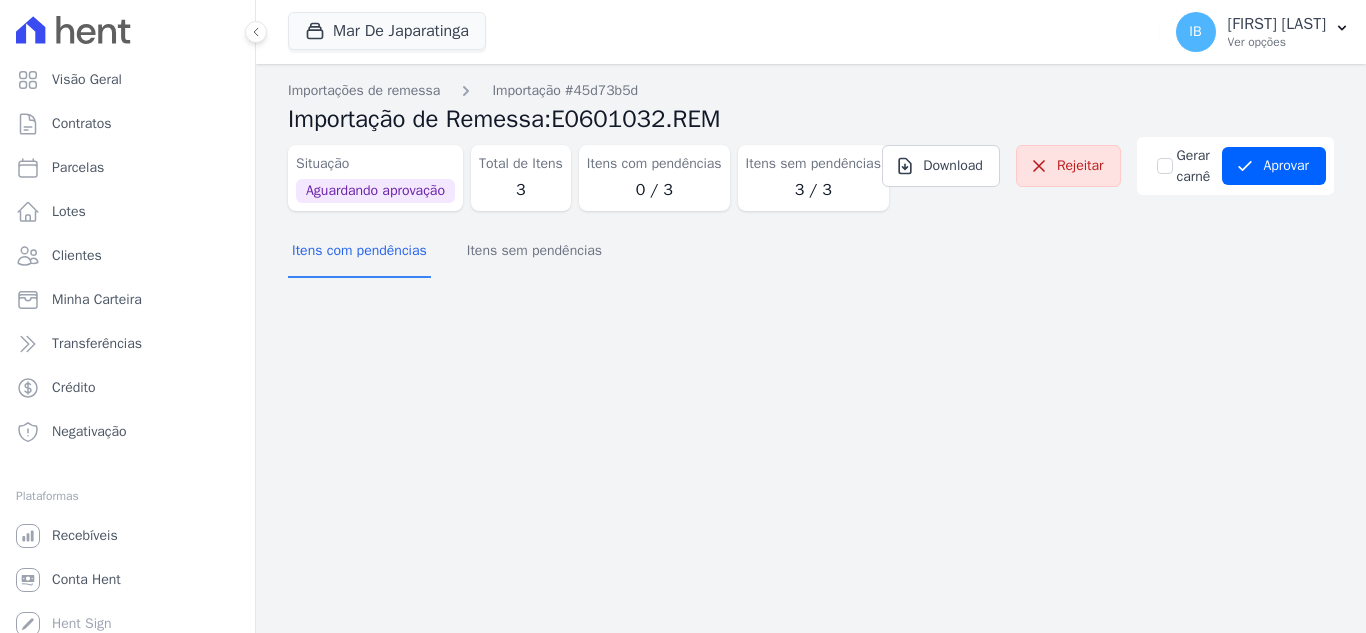 scroll, scrollTop: 0, scrollLeft: 0, axis: both 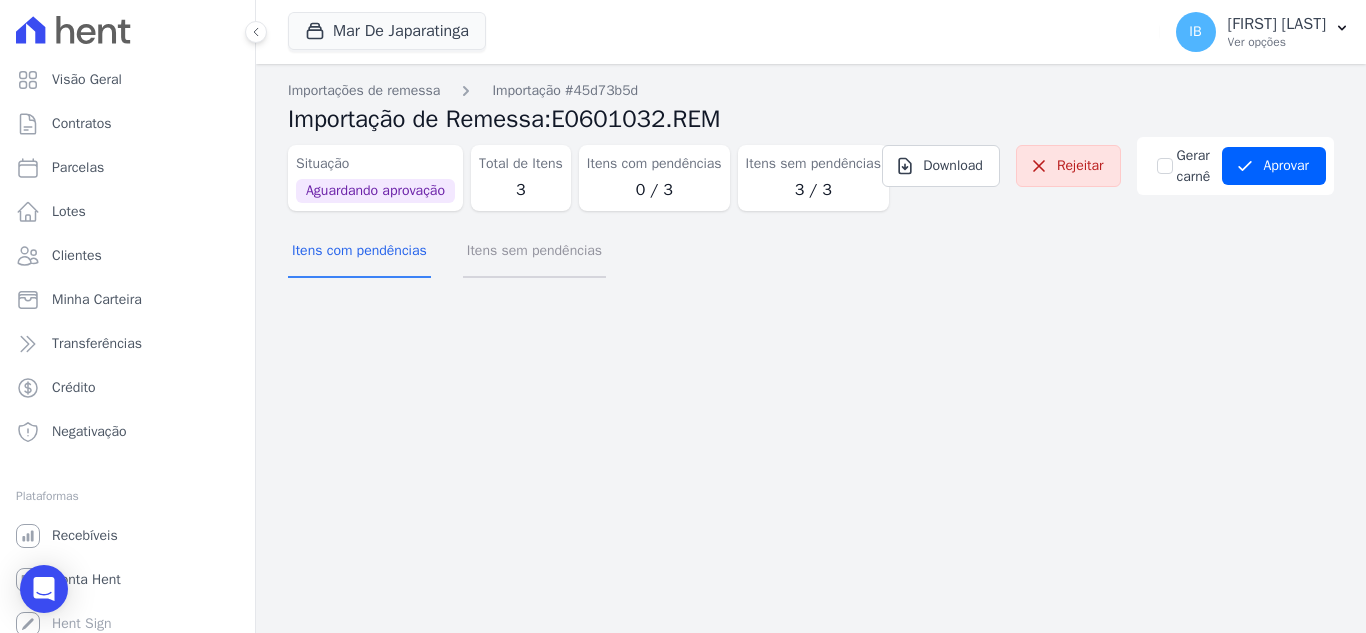 click on "Itens sem pendências" at bounding box center [534, 252] 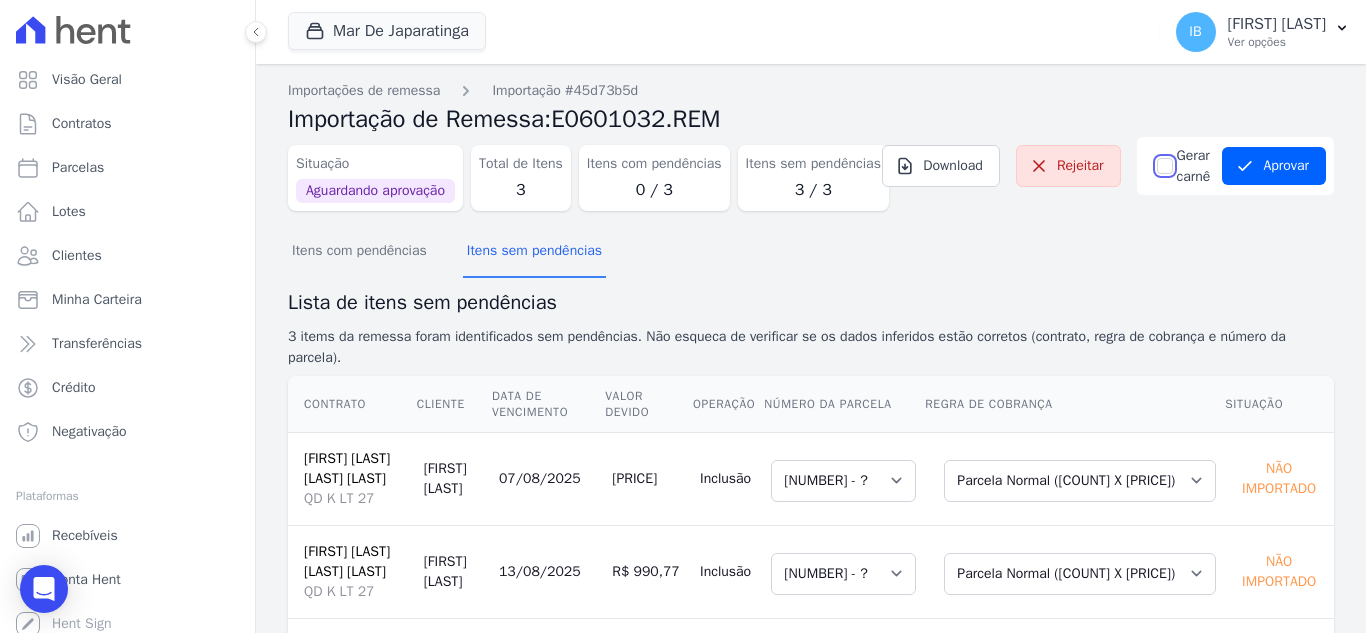 click on "Gerar carnê" at bounding box center [1165, 166] 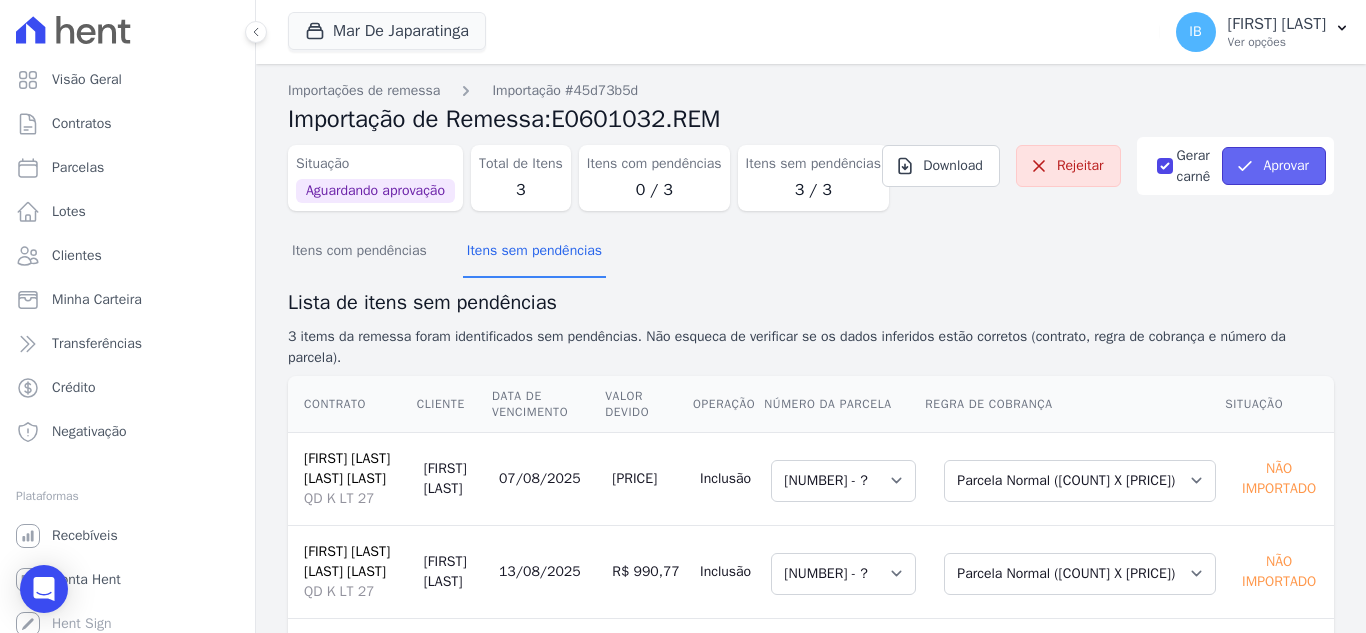 click on "Aprovar" at bounding box center (1274, 166) 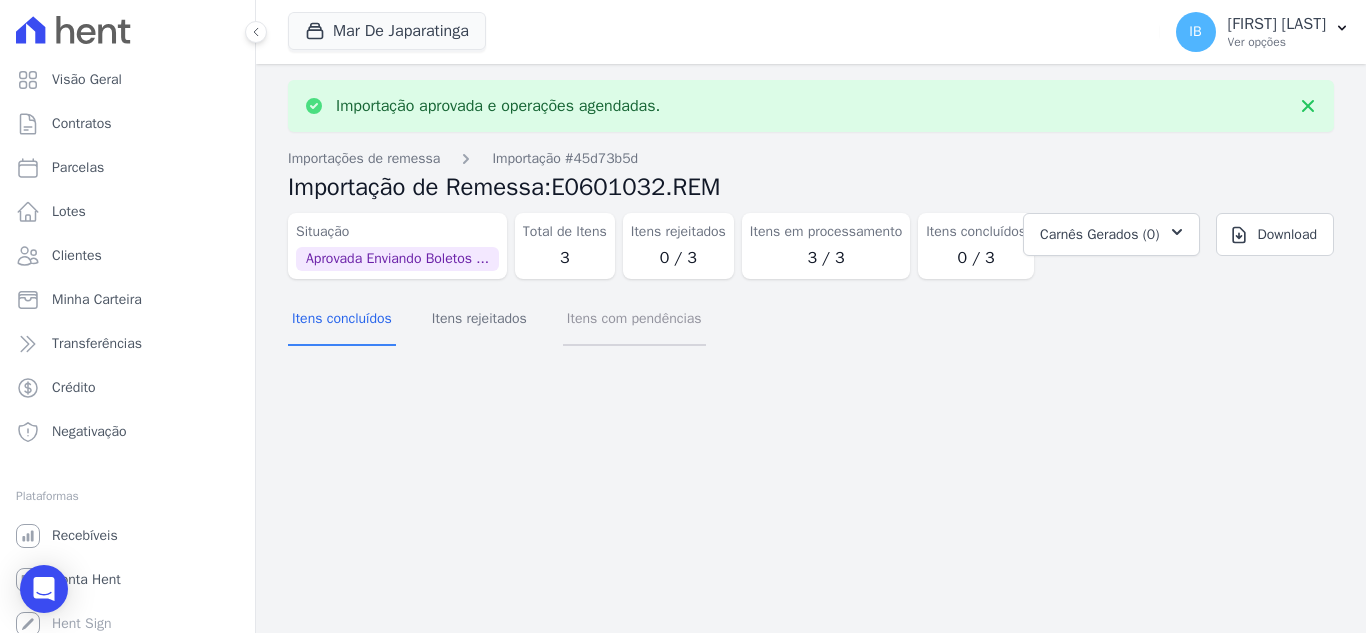 click on "Itens com pendências" at bounding box center [634, 320] 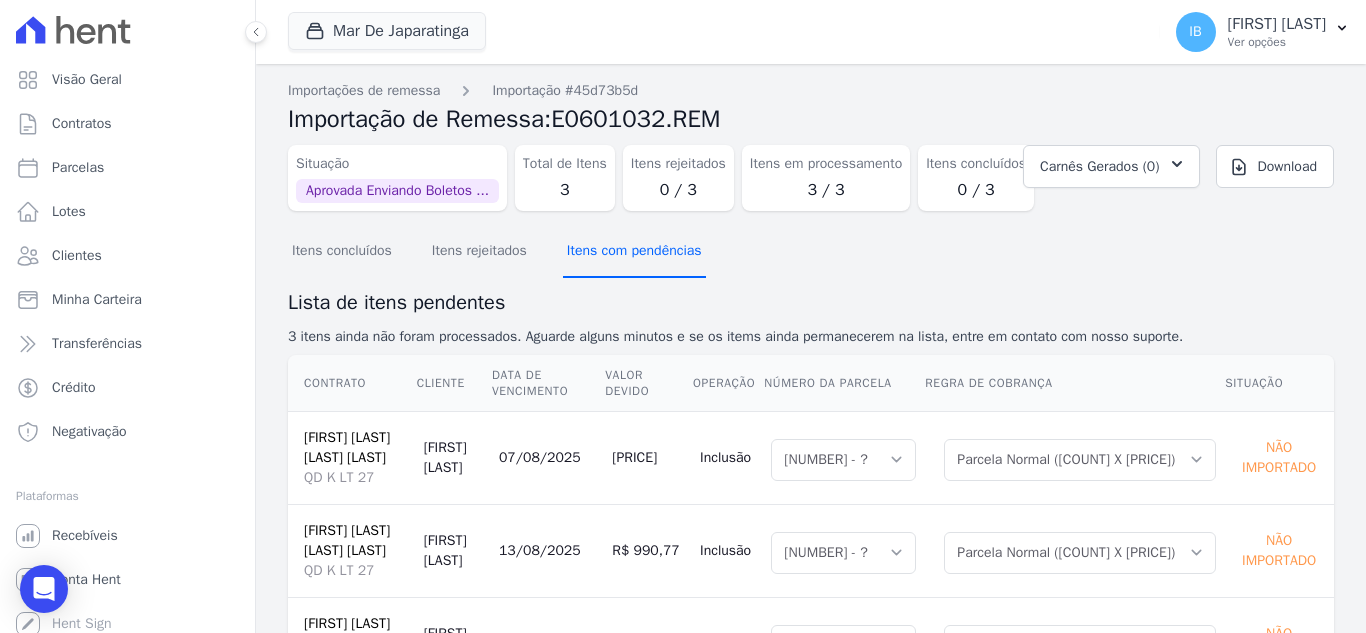scroll, scrollTop: 106, scrollLeft: 0, axis: vertical 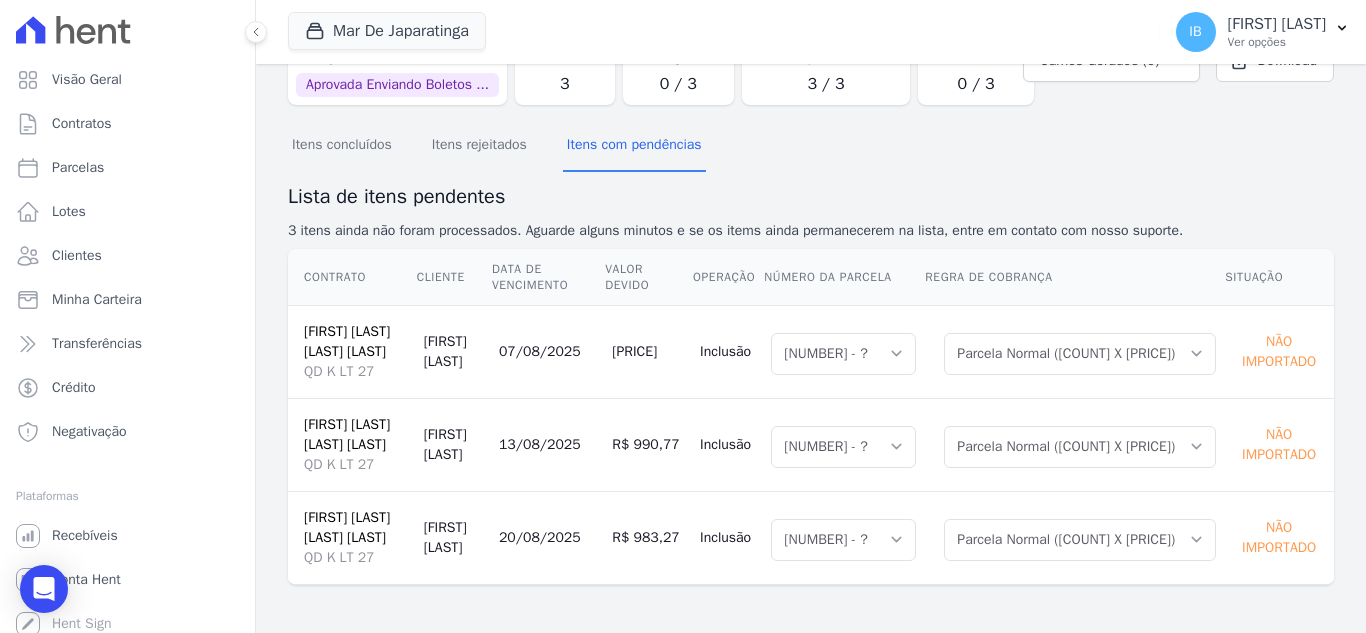 click on "Itens concluídos
Itens rejeitados
Itens com pendências" at bounding box center (811, 145) 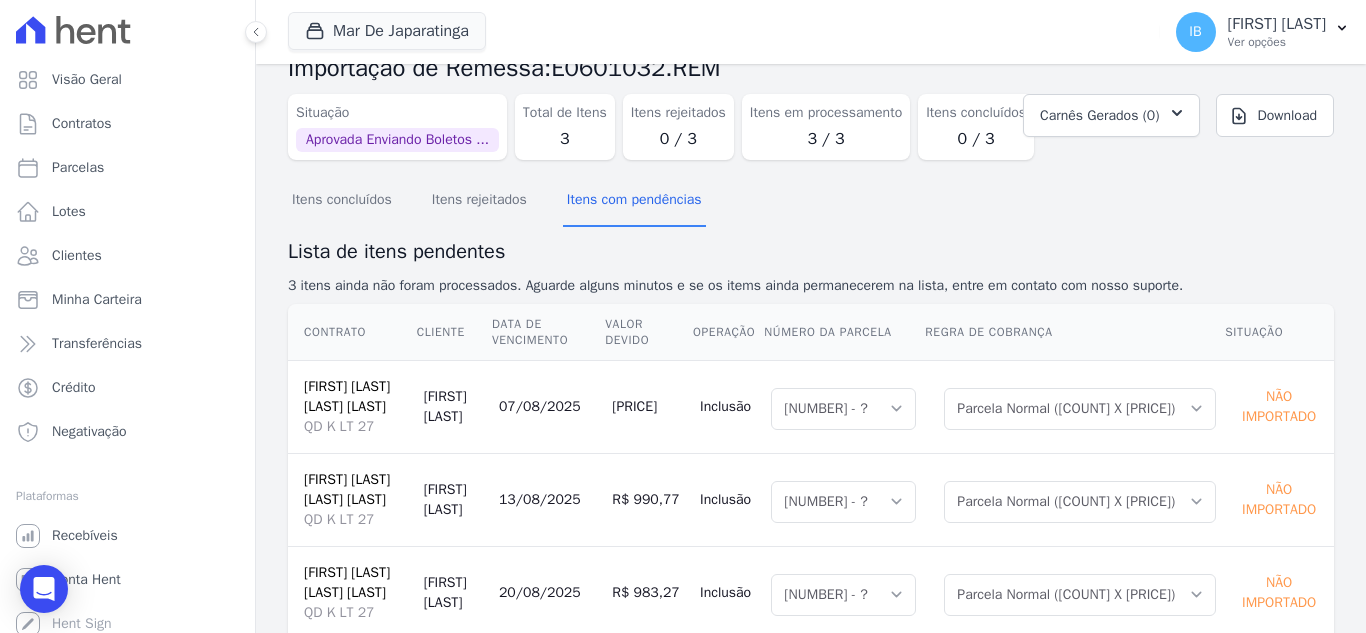 scroll, scrollTop: 0, scrollLeft: 0, axis: both 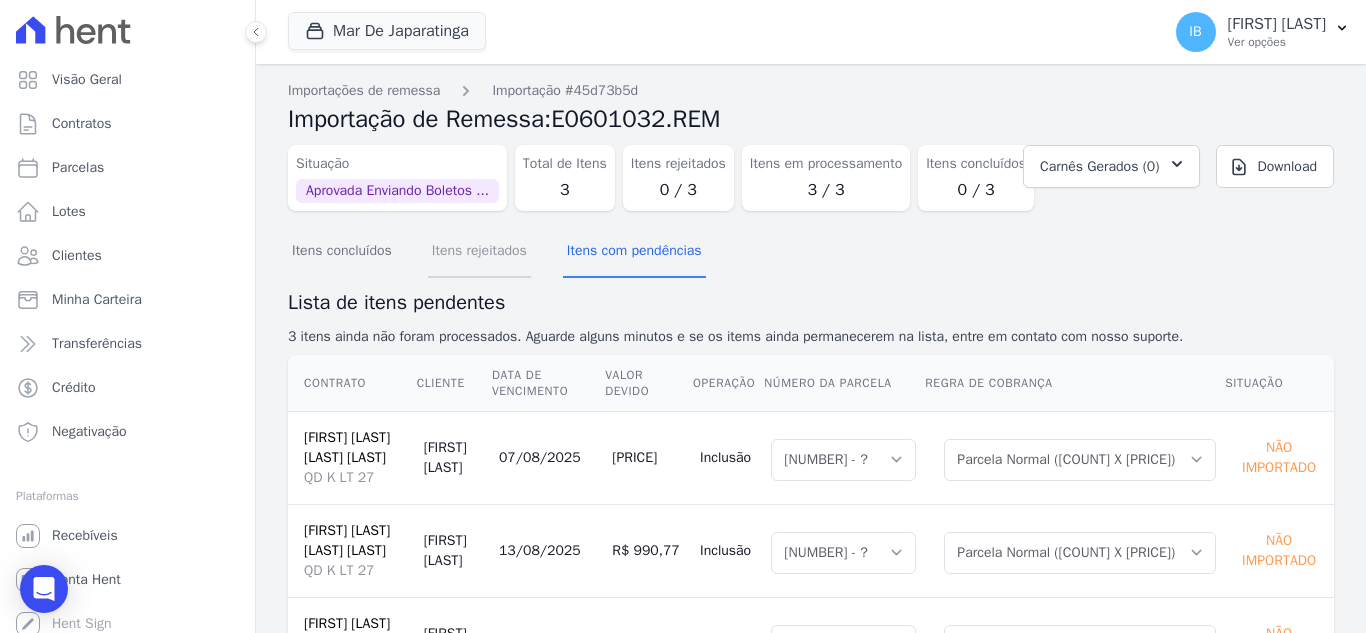 click on "Itens rejeitados" at bounding box center (479, 252) 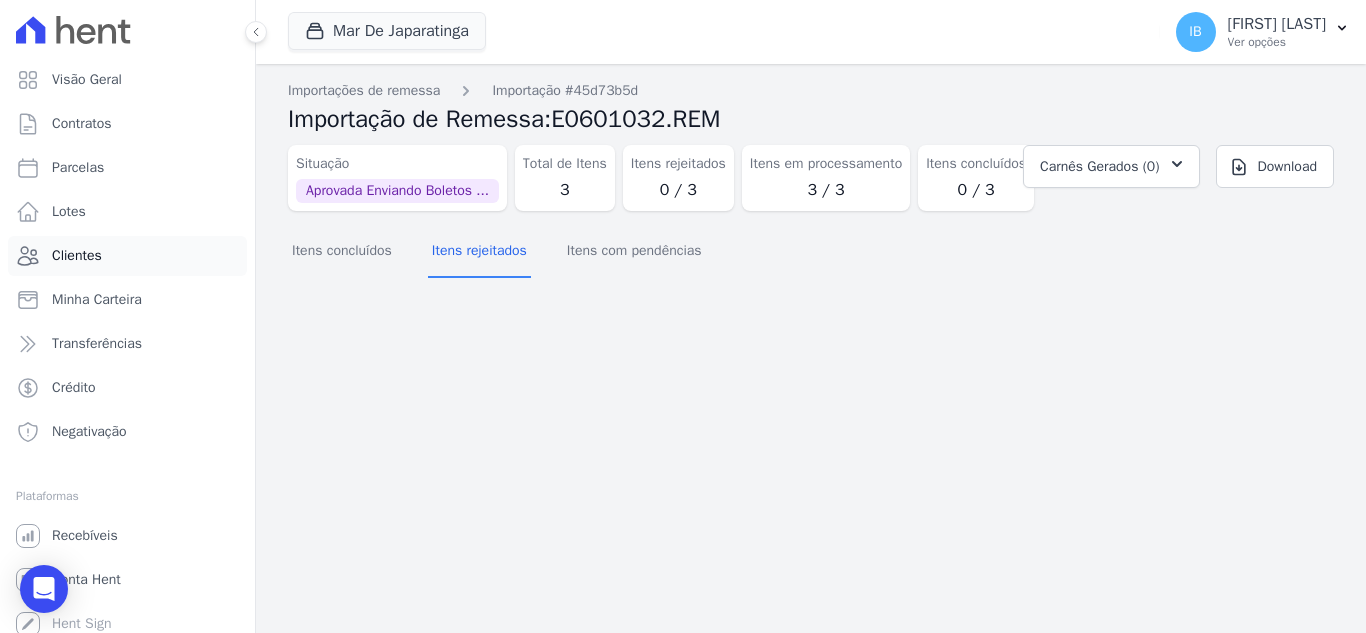 click on "Clientes" at bounding box center [127, 256] 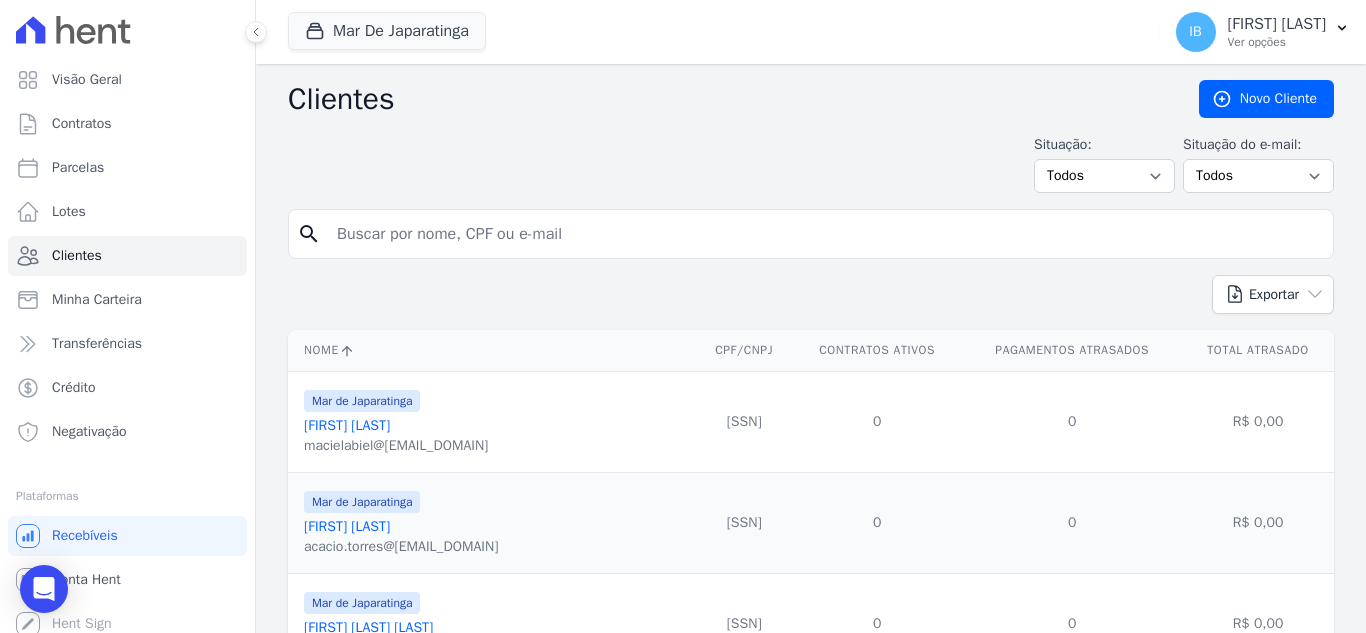 click at bounding box center (825, 234) 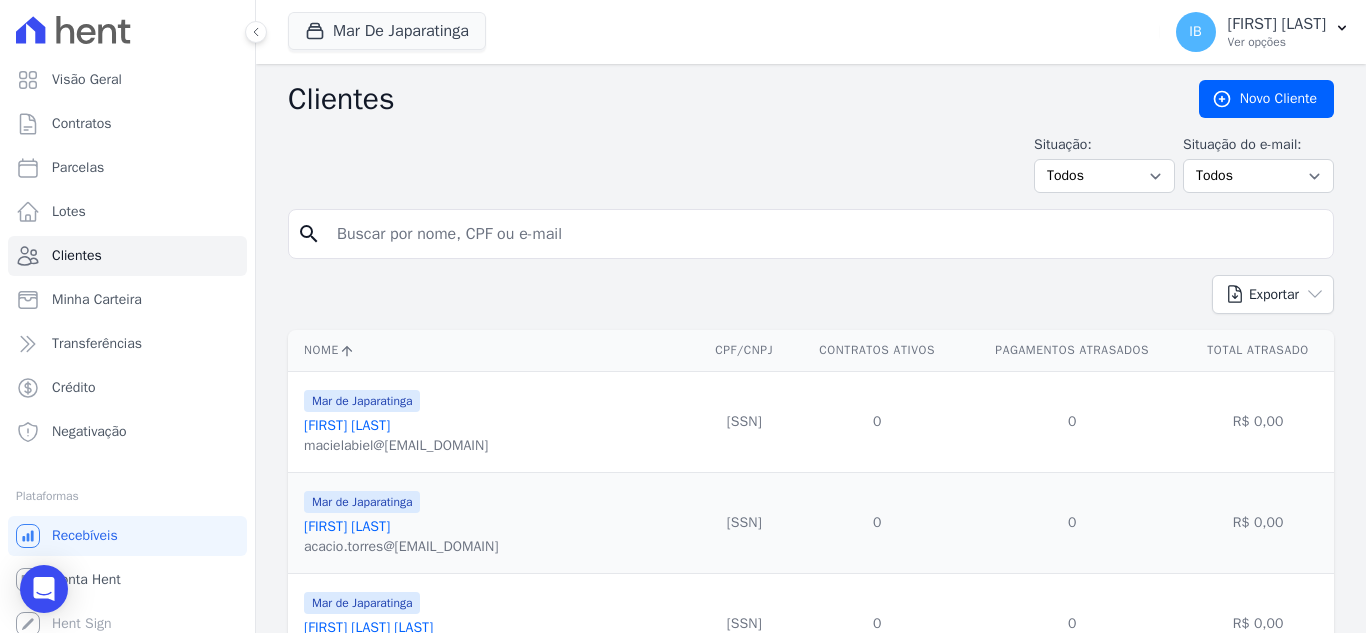 type on "[FIRST] [LAST] [LAST] [LAST]" 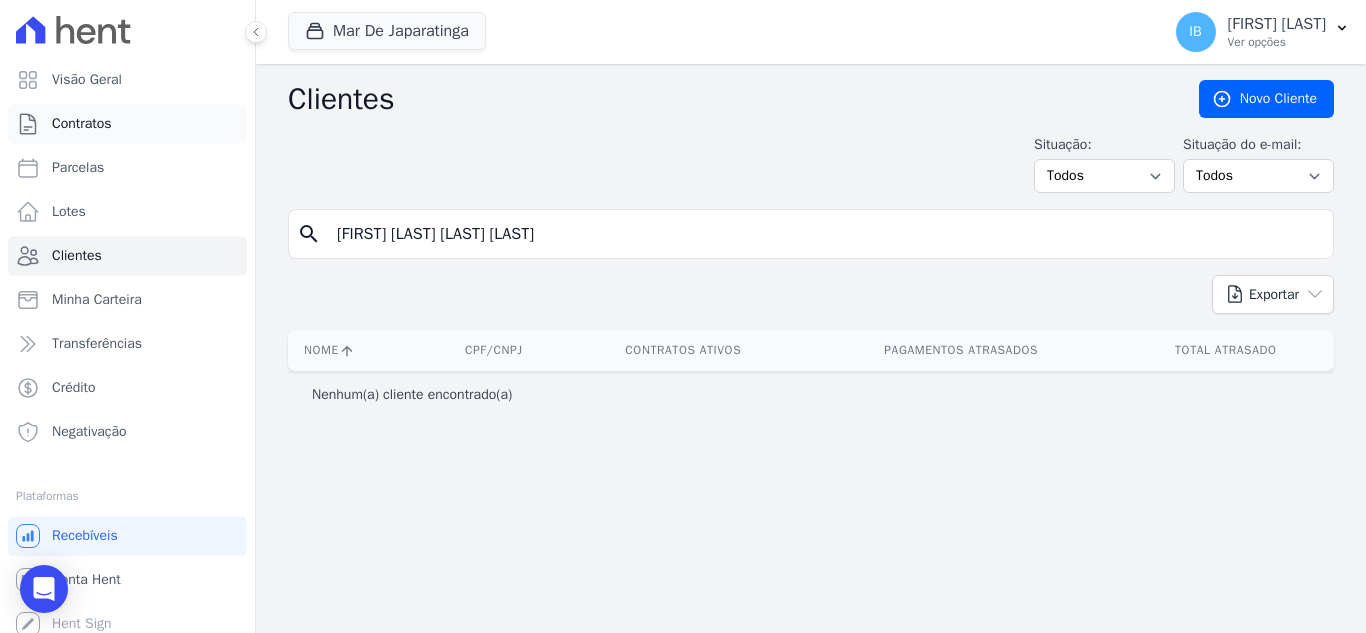 click on "Contratos" at bounding box center [127, 124] 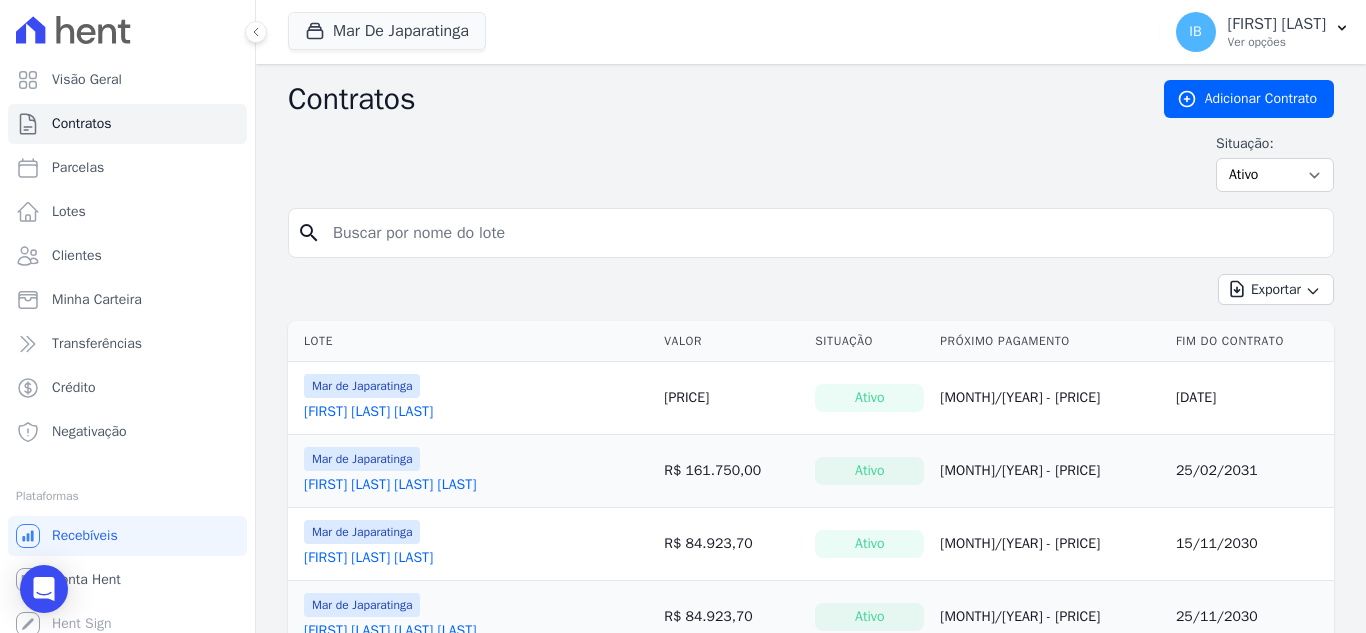 click at bounding box center [823, 233] 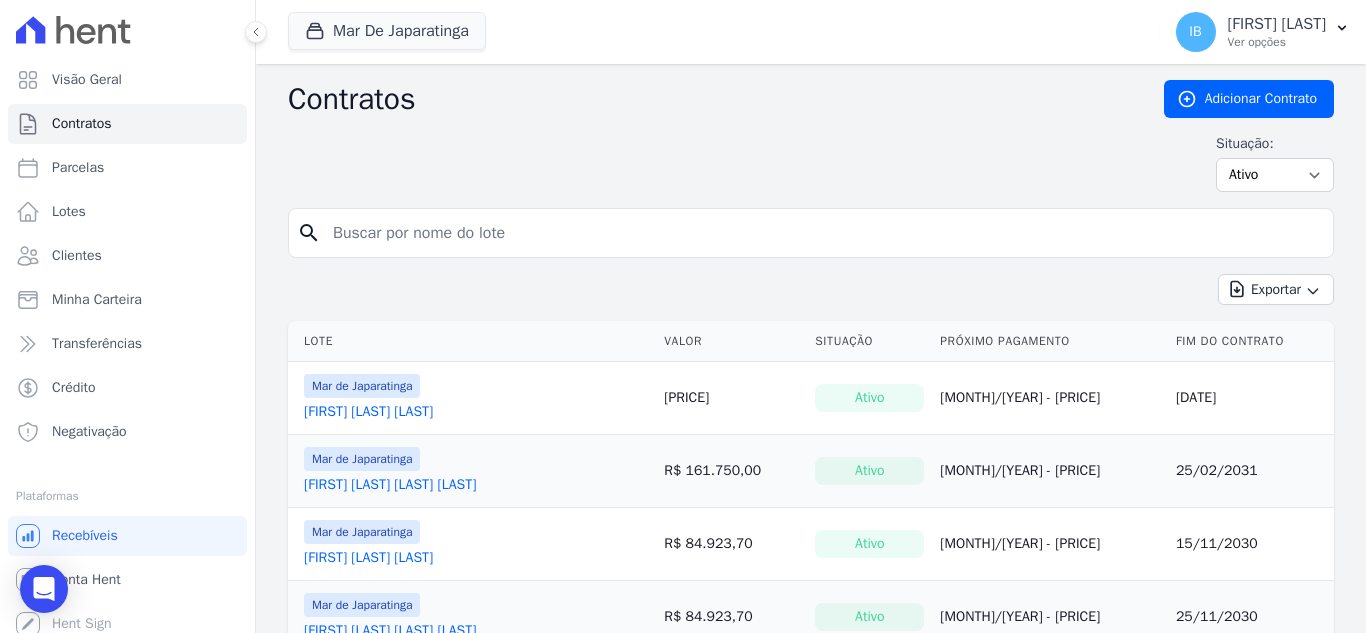 type on "[FIRST] [LAST]" 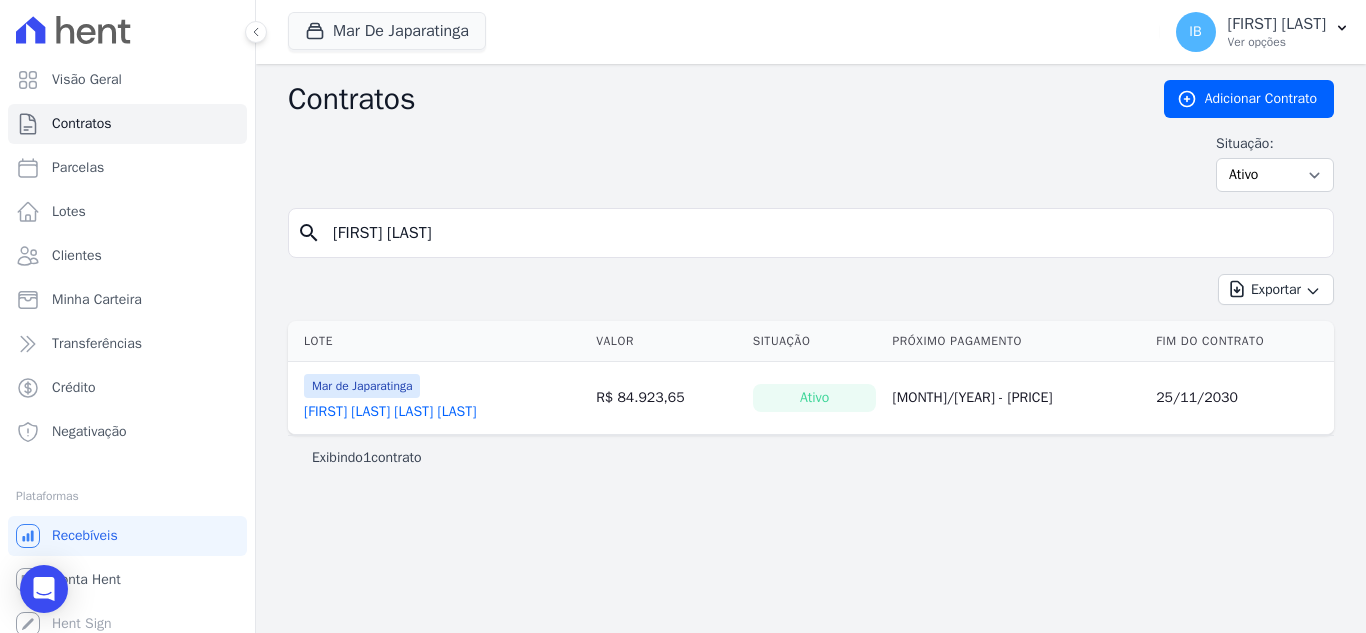 click on "[FIRST] [LAST] [LAST] [LAST]" at bounding box center [390, 412] 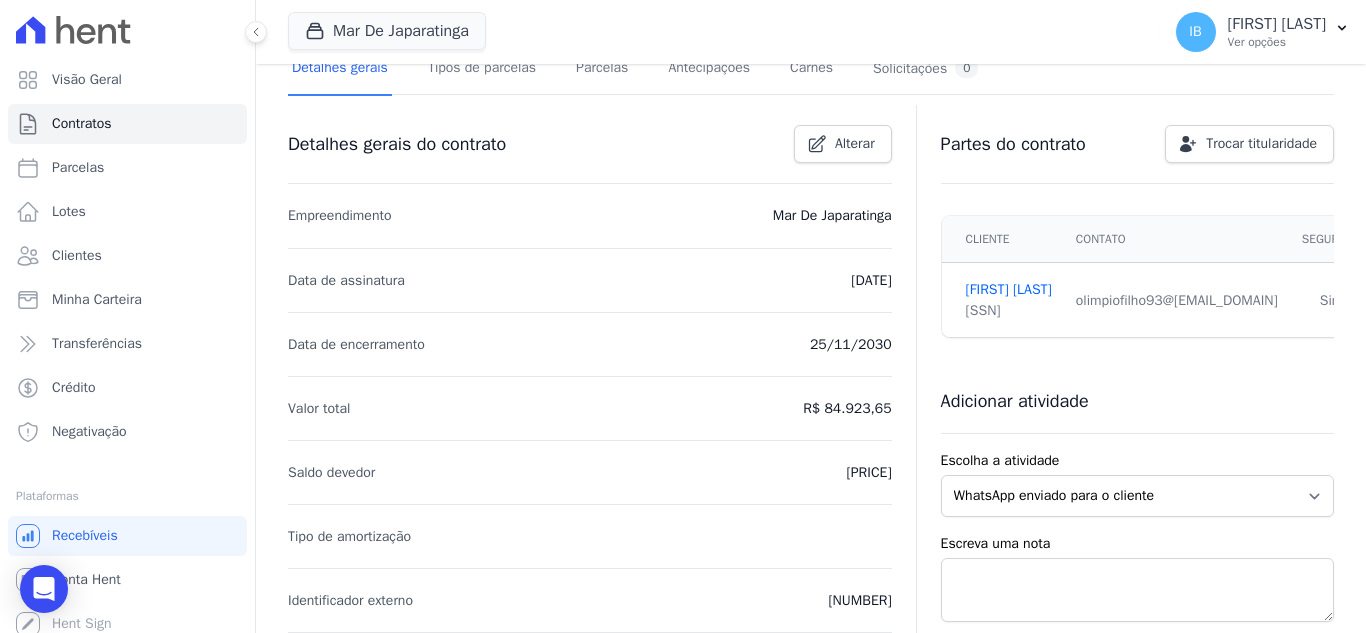 scroll, scrollTop: 0, scrollLeft: 0, axis: both 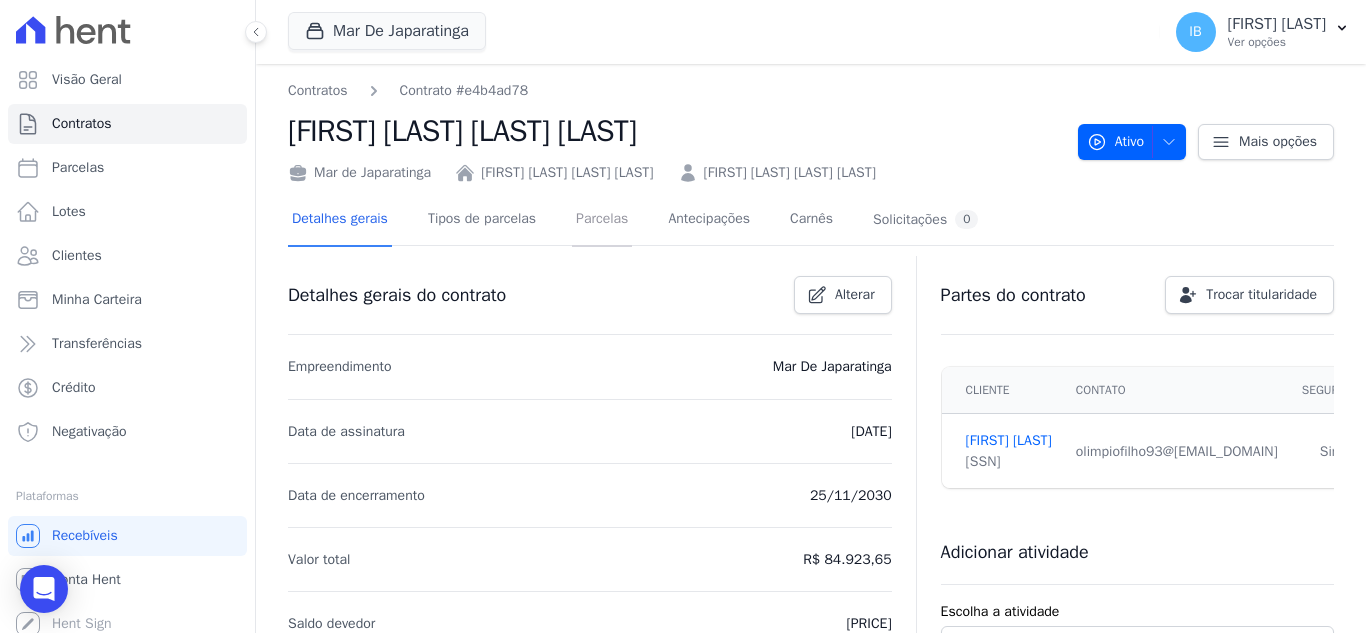 click on "Parcelas" at bounding box center [602, 220] 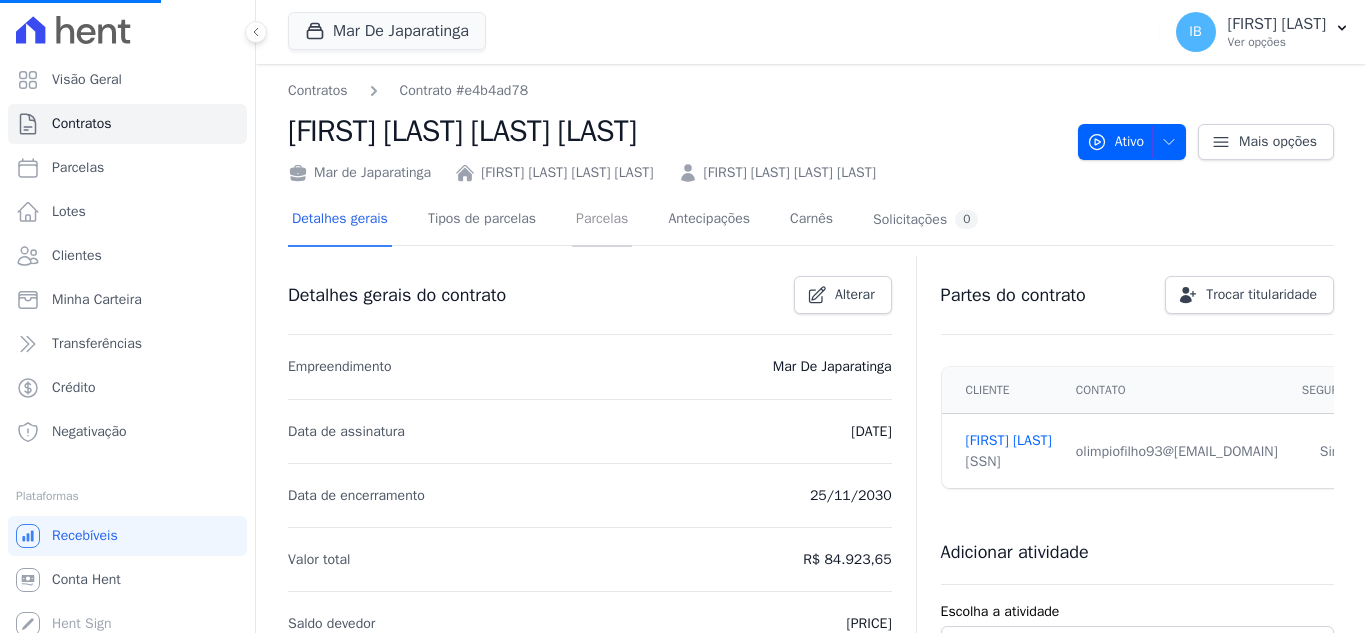 scroll, scrollTop: 113, scrollLeft: 0, axis: vertical 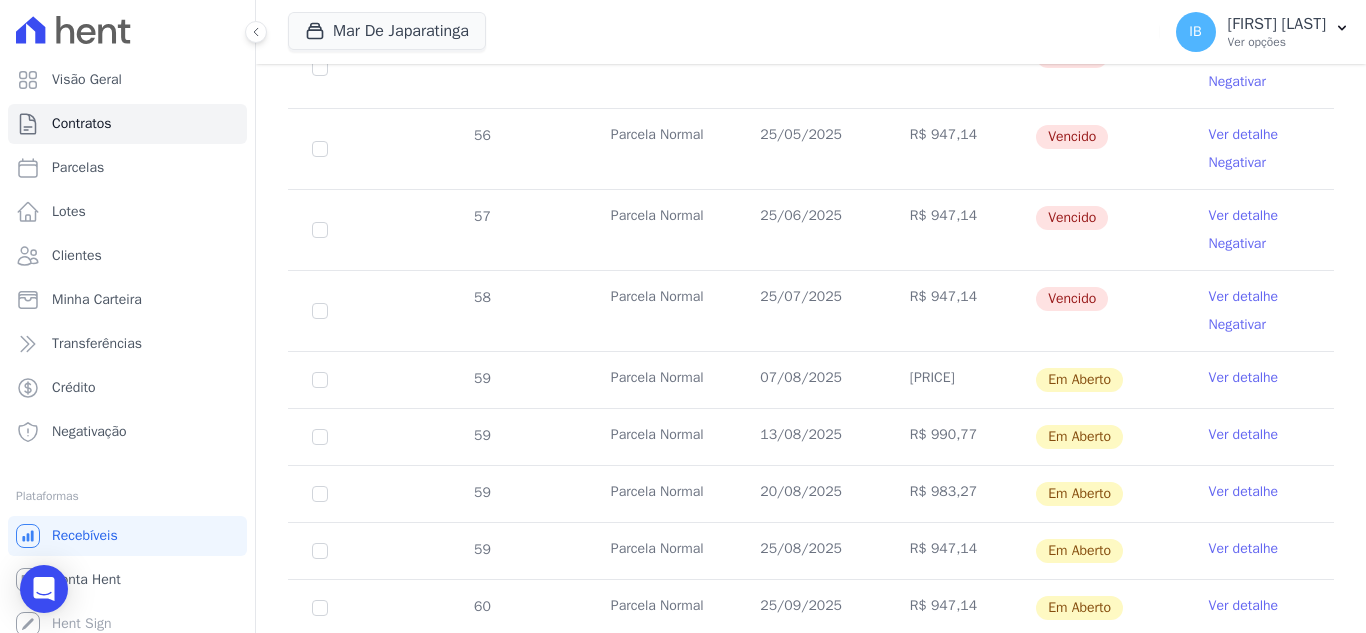 click on "Ver detalhe" at bounding box center [1244, 378] 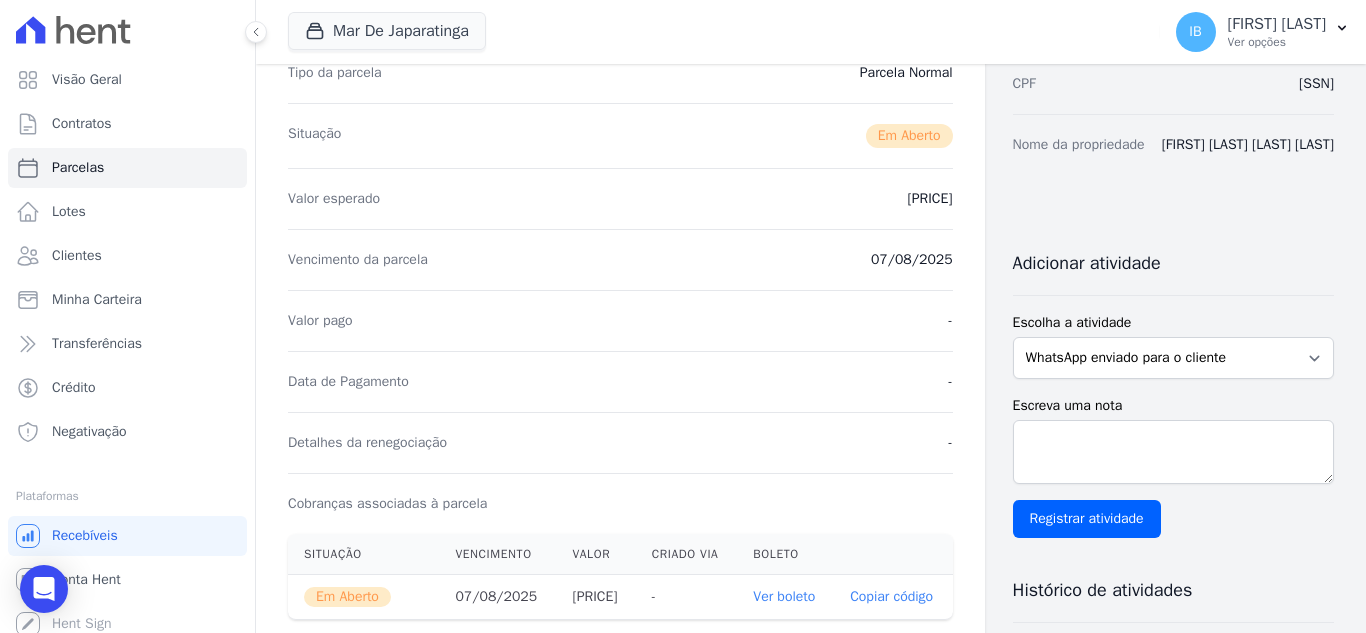 scroll, scrollTop: 400, scrollLeft: 0, axis: vertical 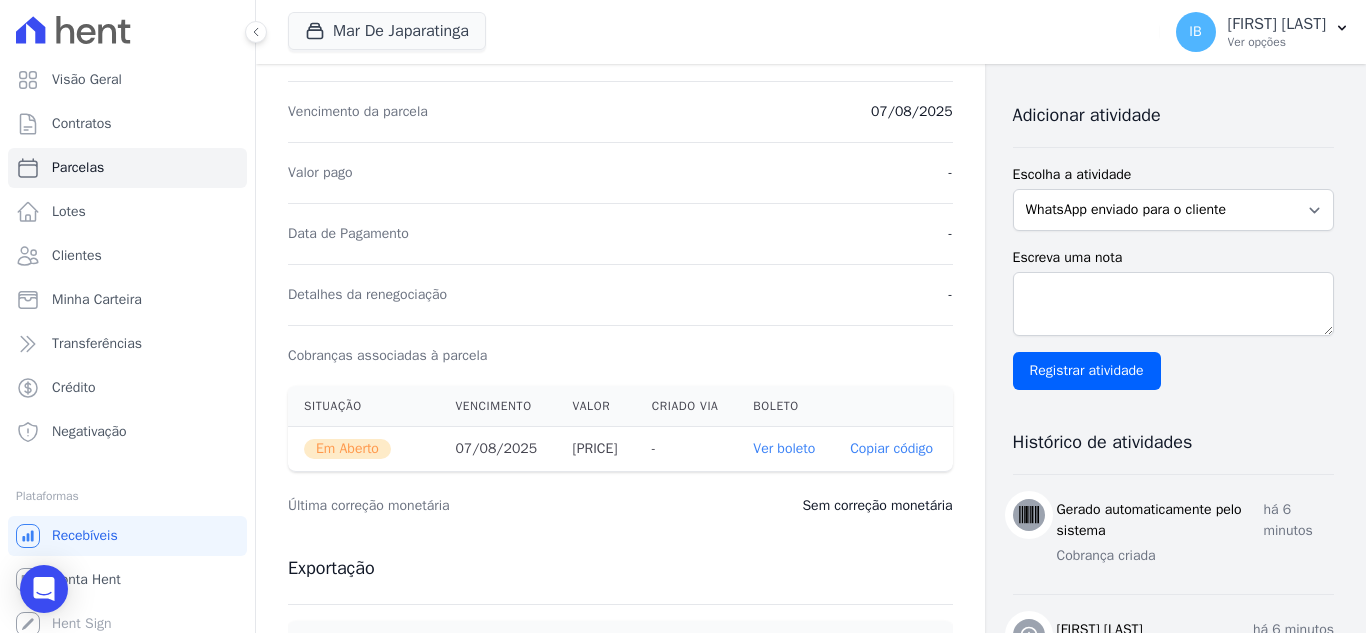 click on "Ver boleto" at bounding box center [785, 449] 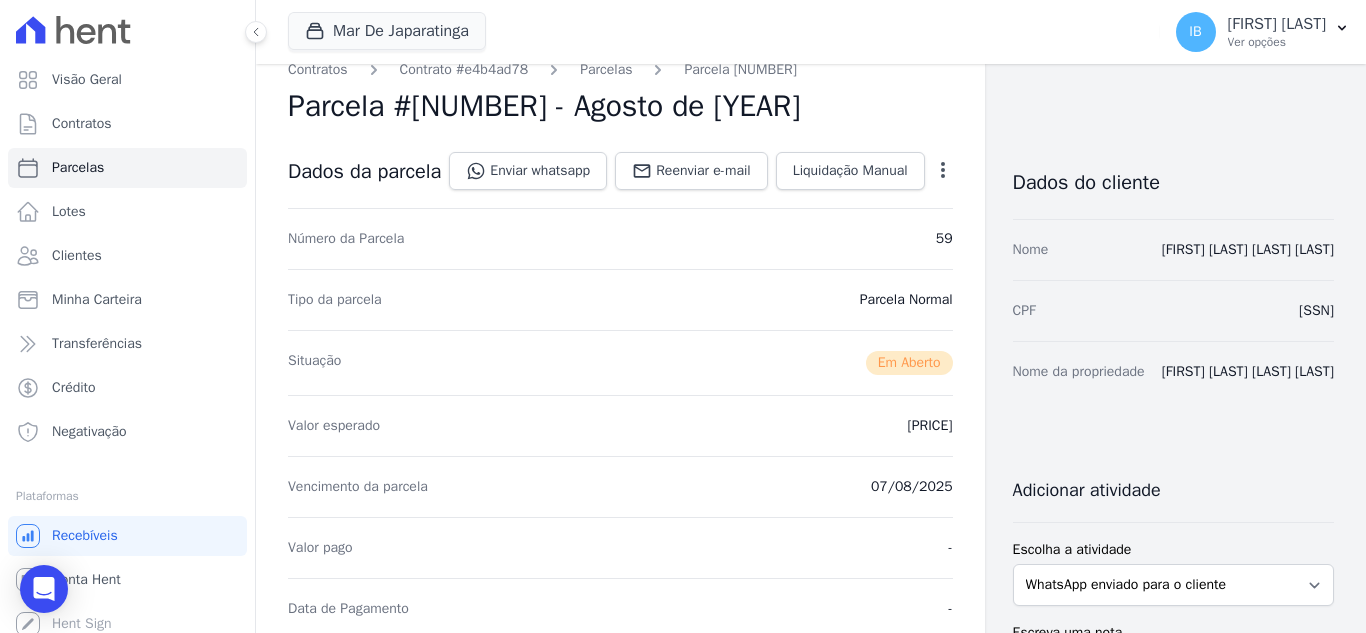 scroll, scrollTop: 0, scrollLeft: 0, axis: both 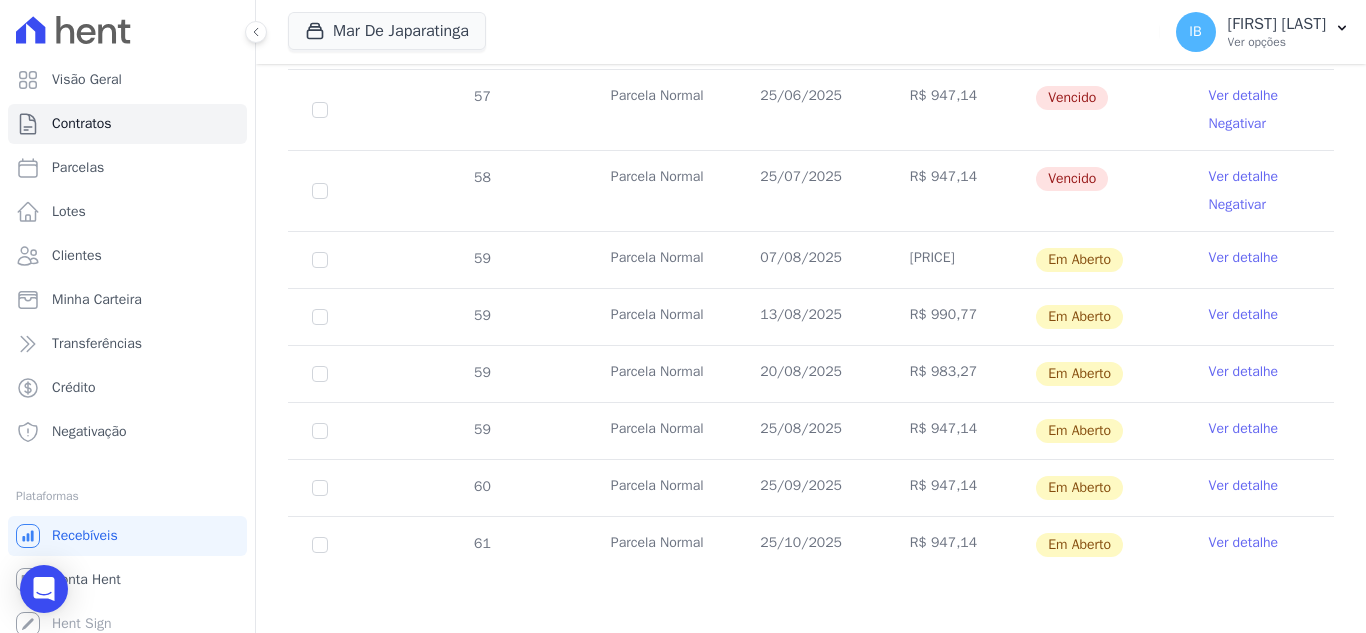 click on "Ver detalhe" at bounding box center (1244, 315) 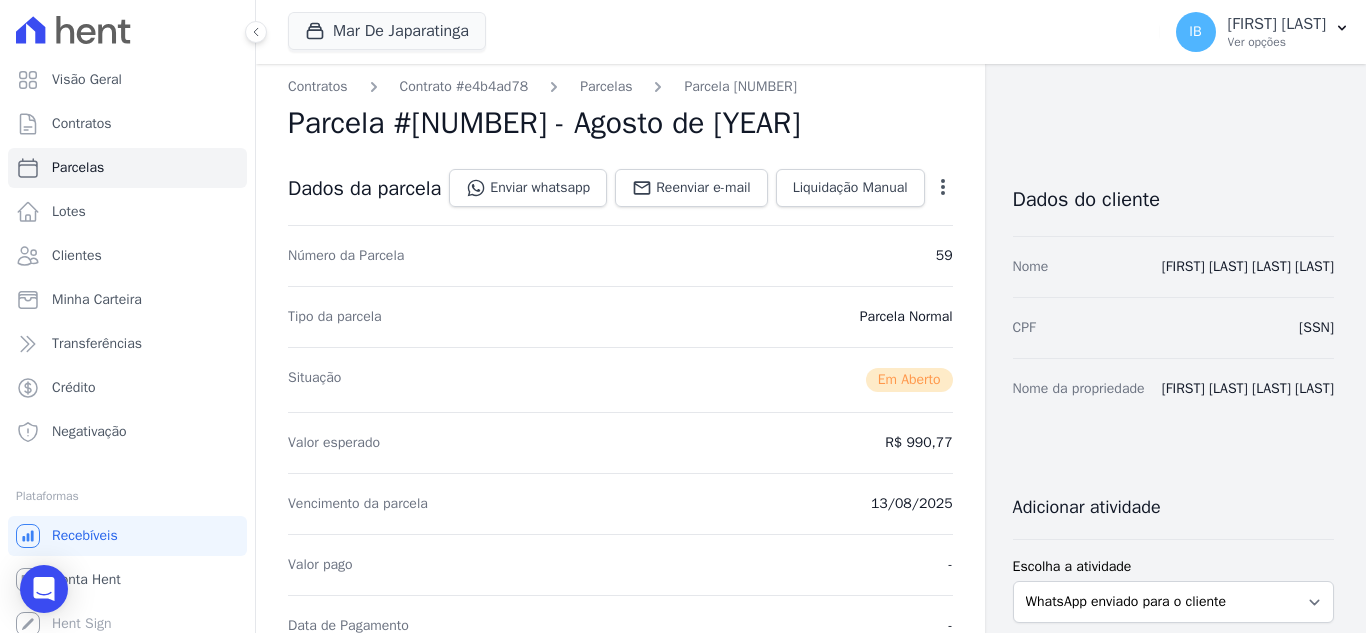 scroll, scrollTop: 0, scrollLeft: 0, axis: both 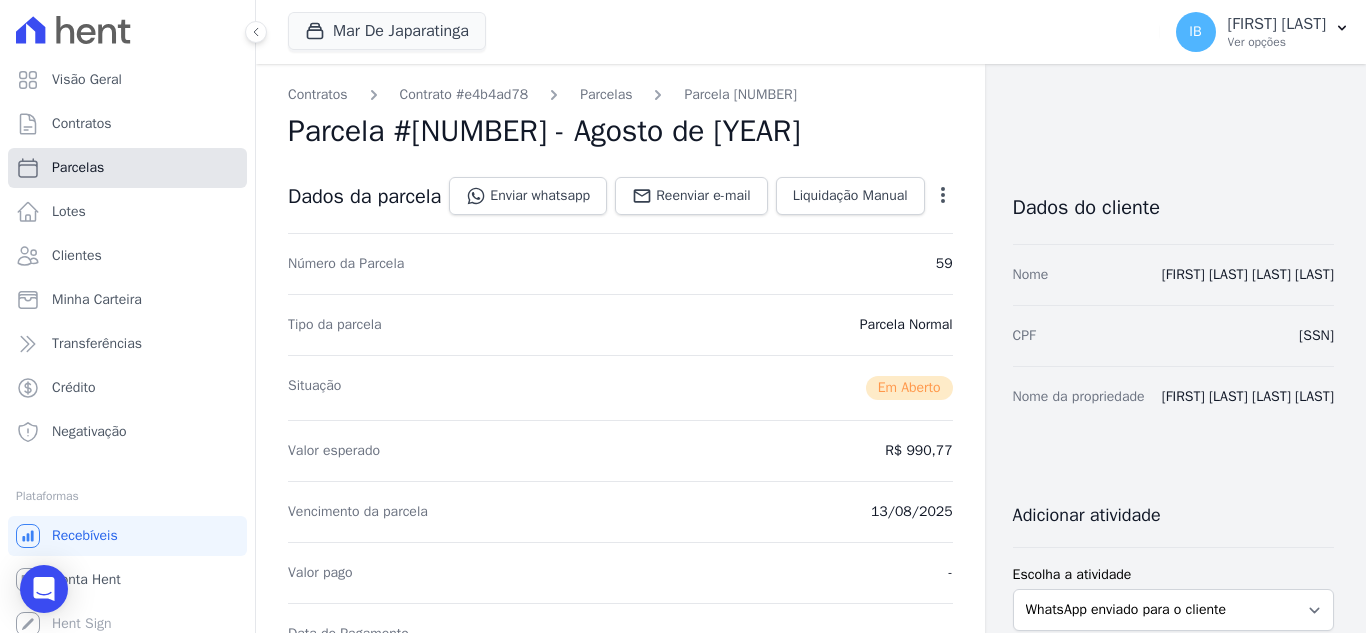 click on "Parcelas" at bounding box center (127, 168) 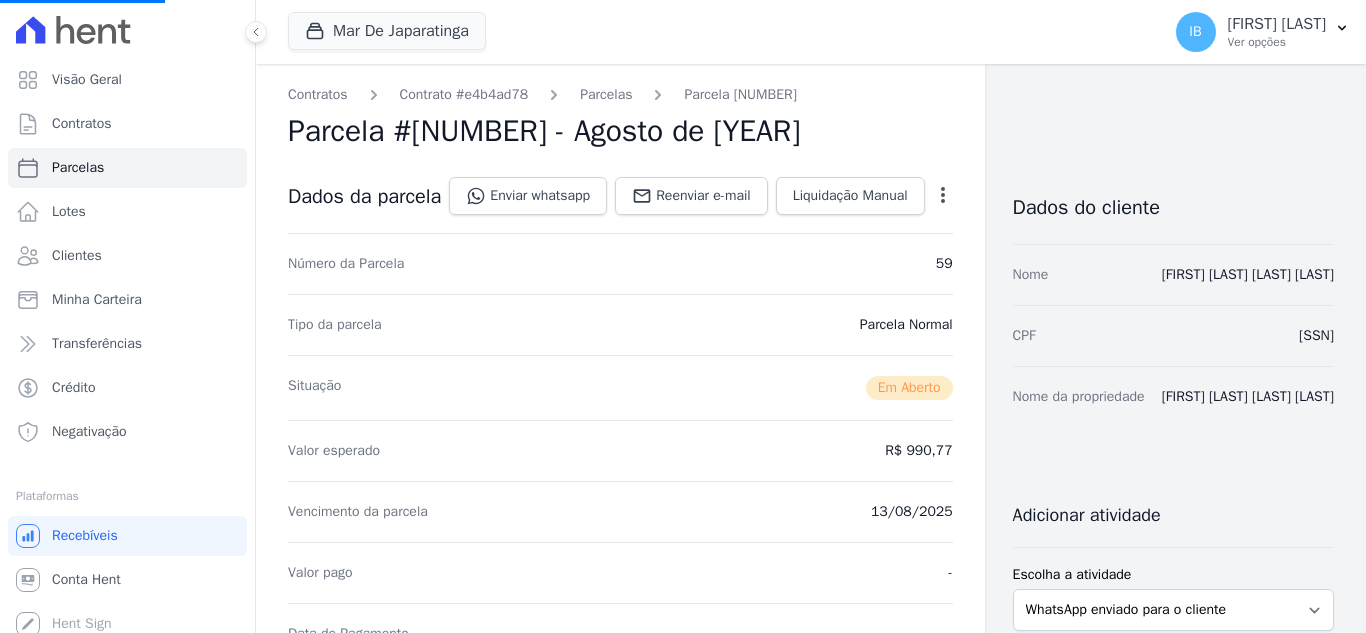 select 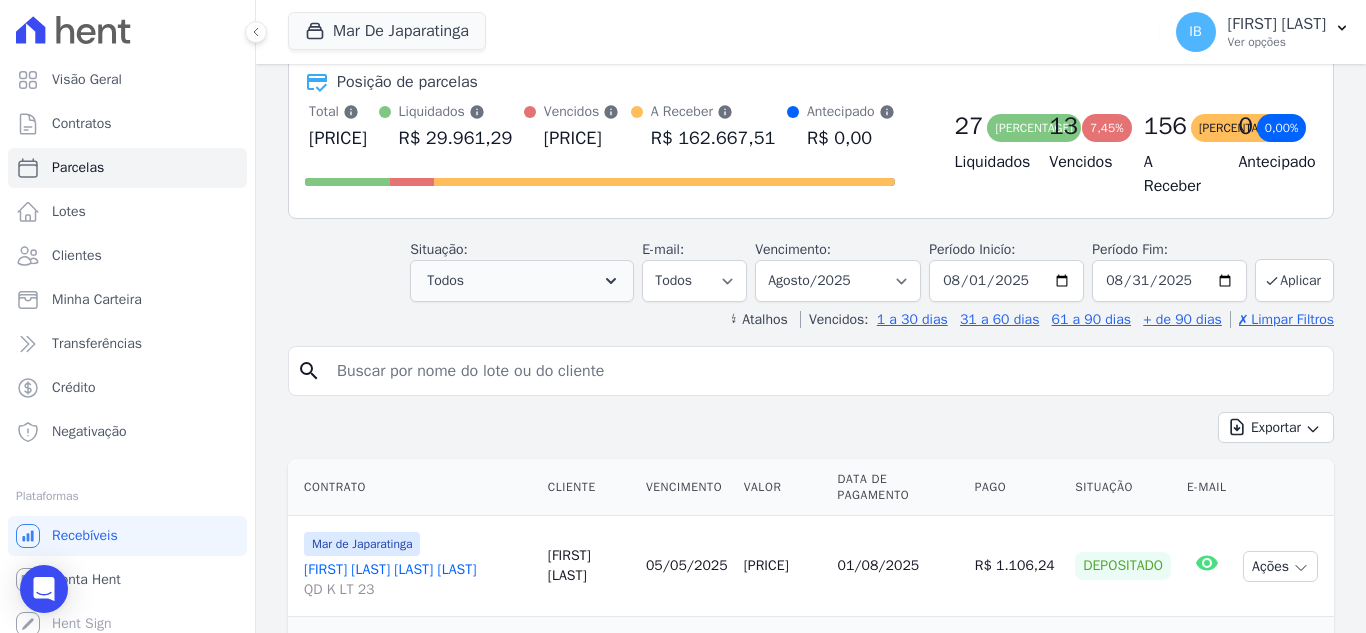 scroll, scrollTop: 100, scrollLeft: 0, axis: vertical 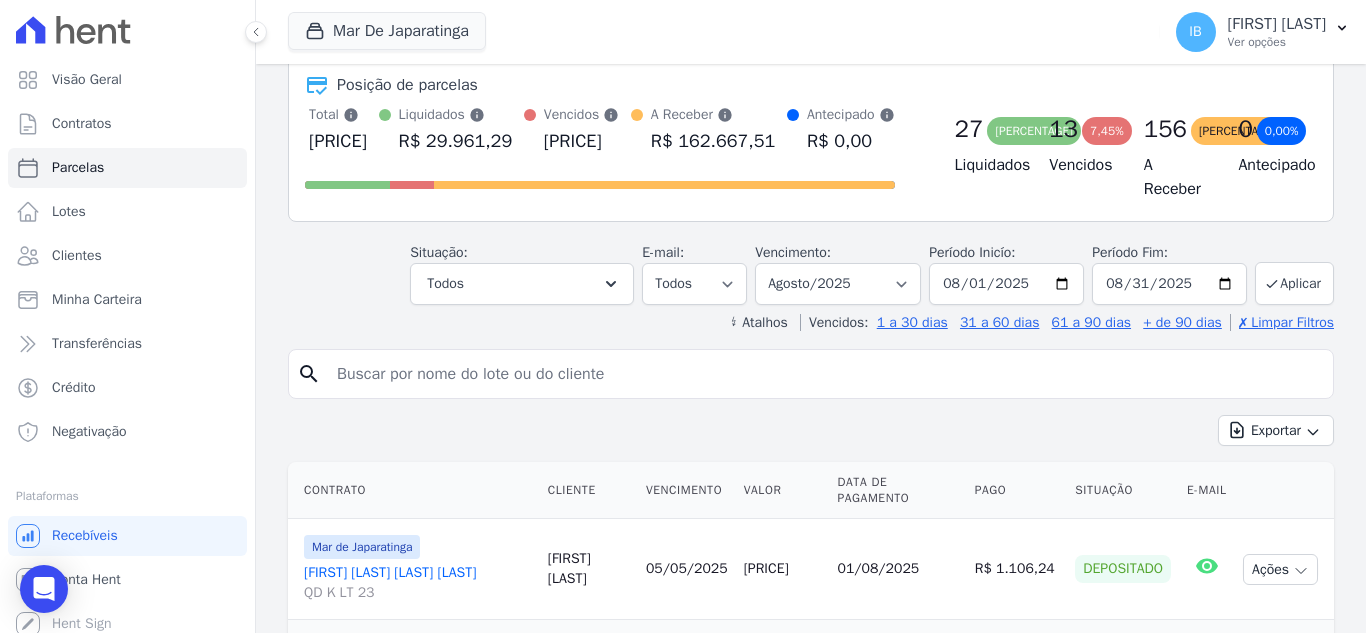 click at bounding box center (825, 374) 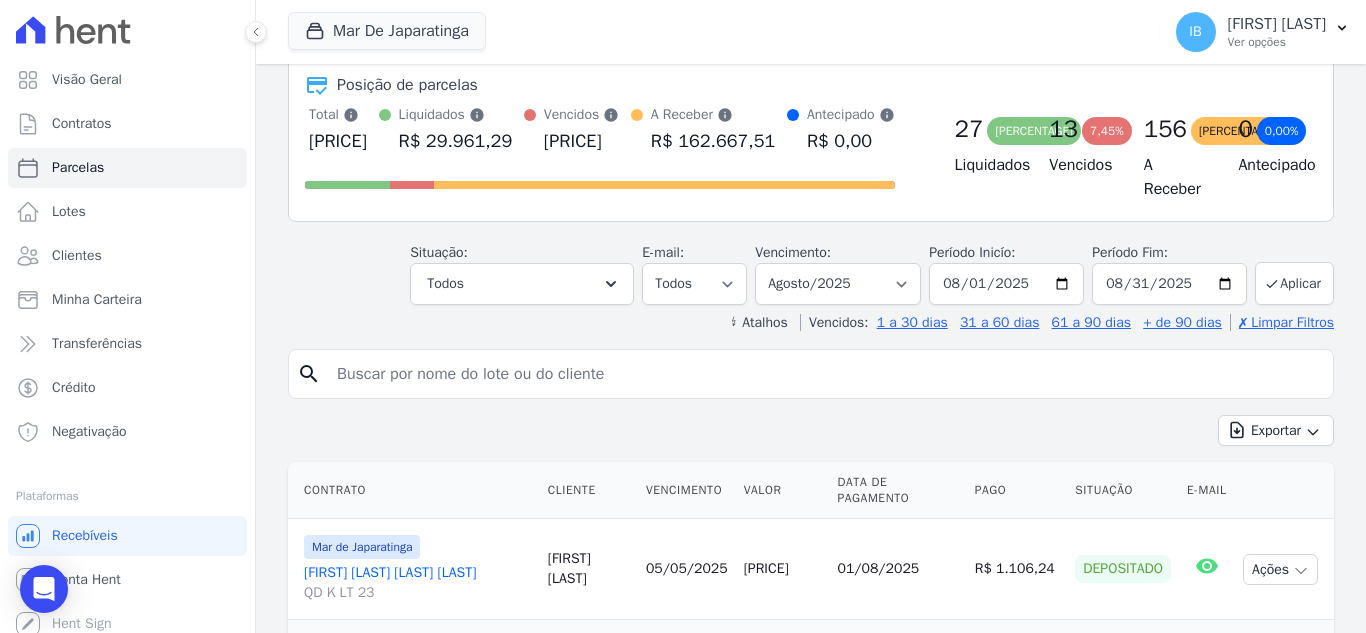 type on "[FIRST] [LAST] [LAST] [LAST]" 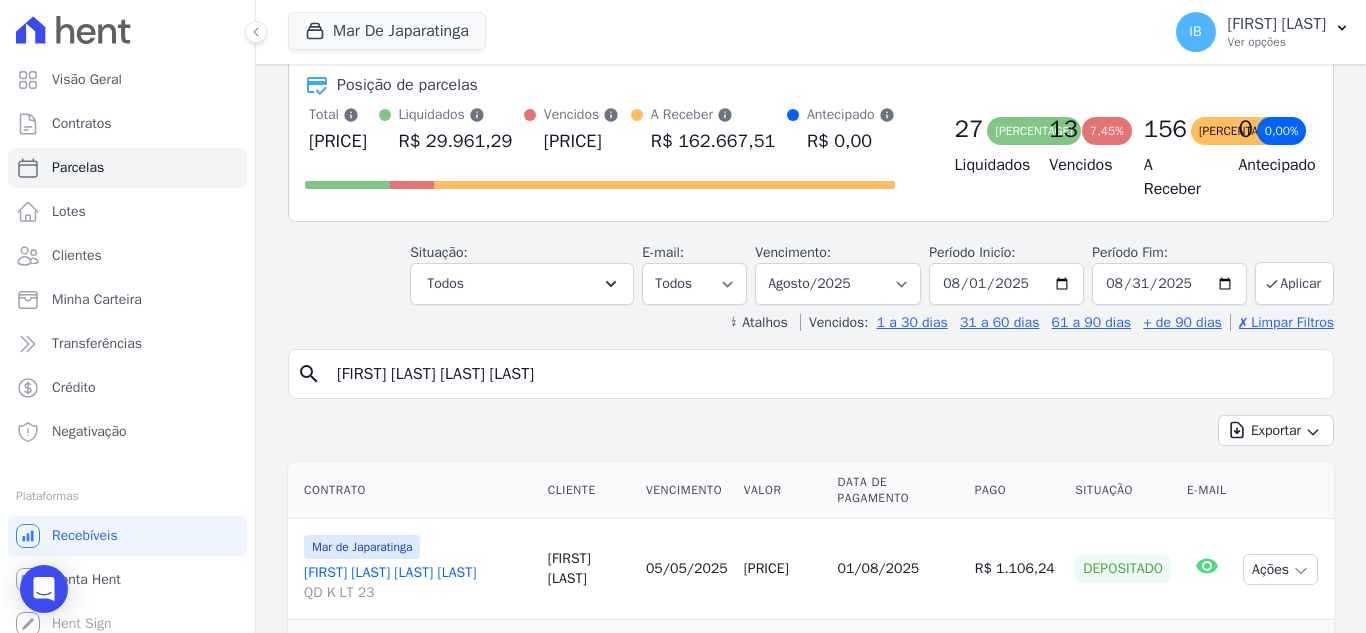 select 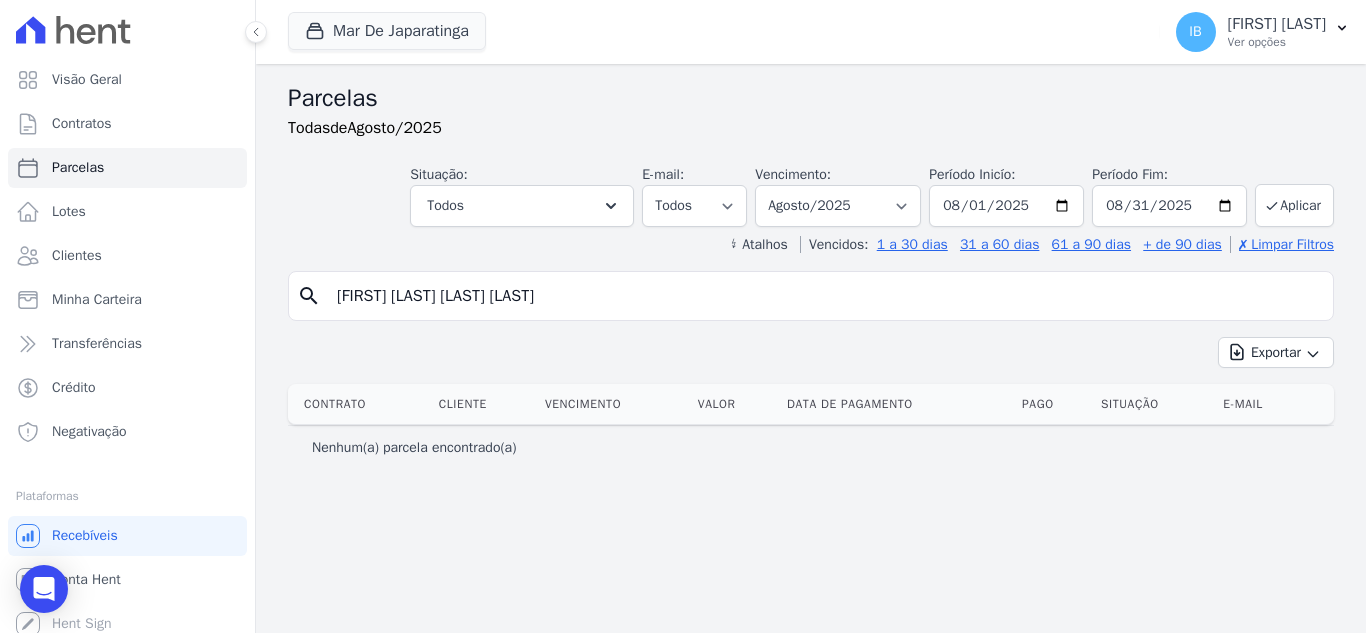 click on "[FIRST] [LAST] [LAST] [LAST]" at bounding box center (825, 296) 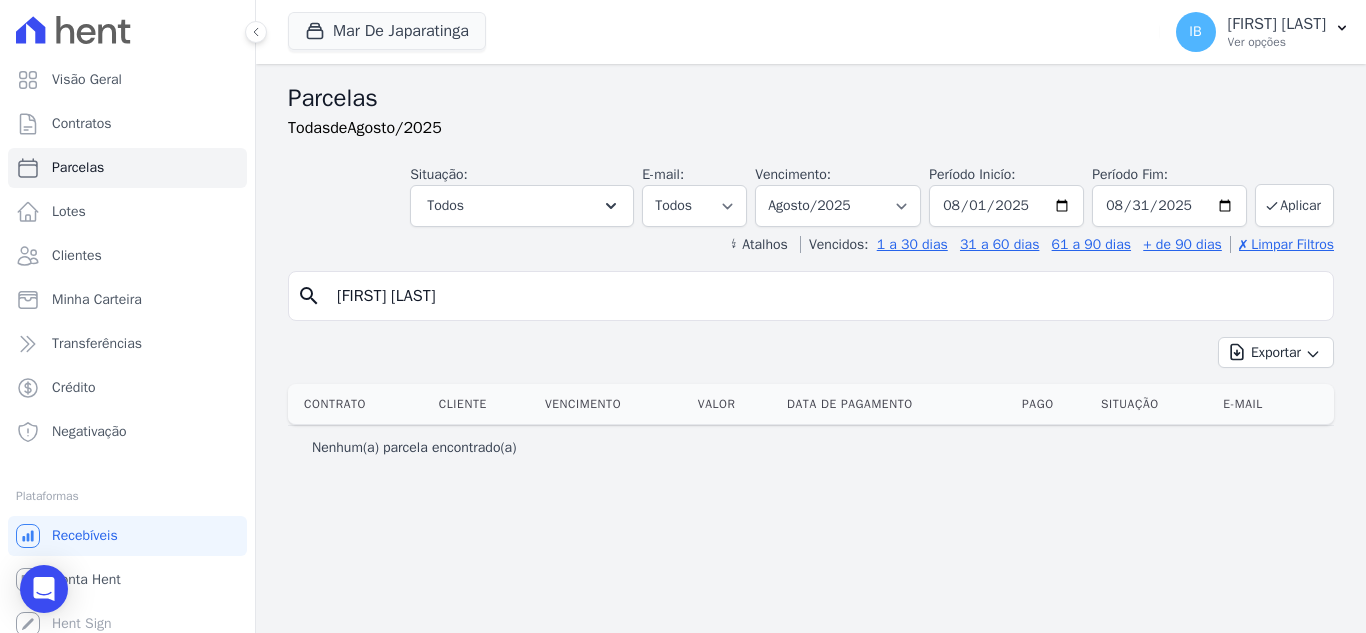 type on "[FIRST] [LAST]" 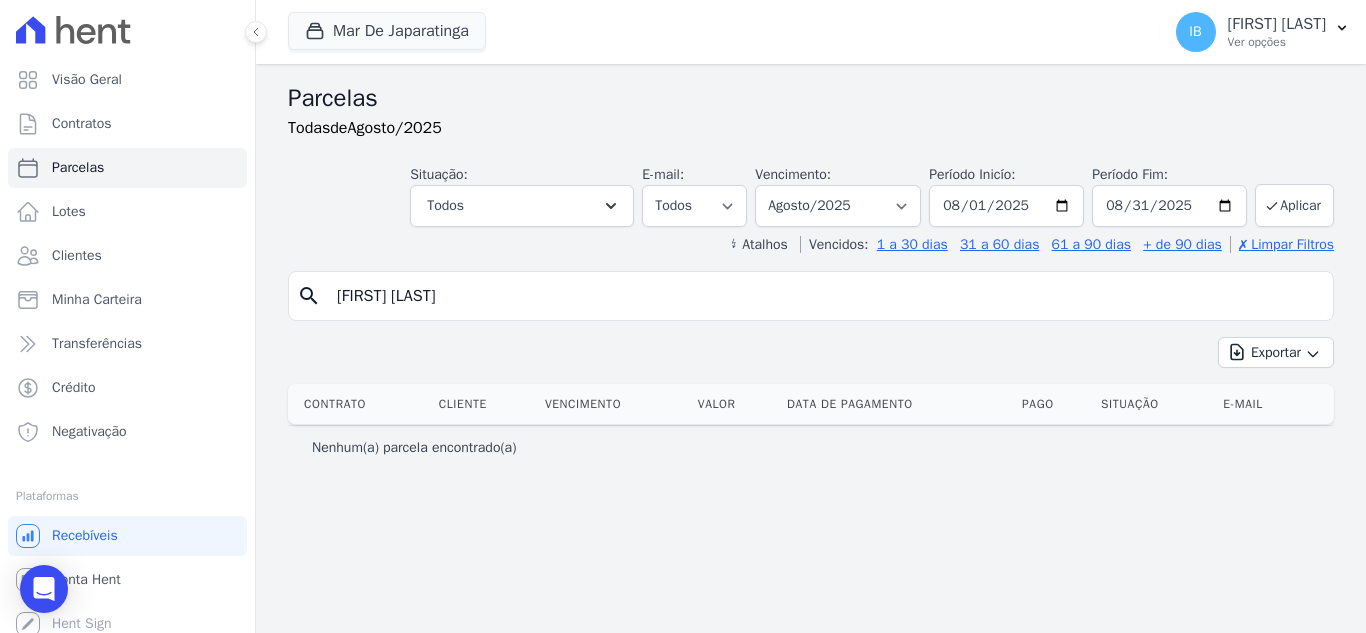 select 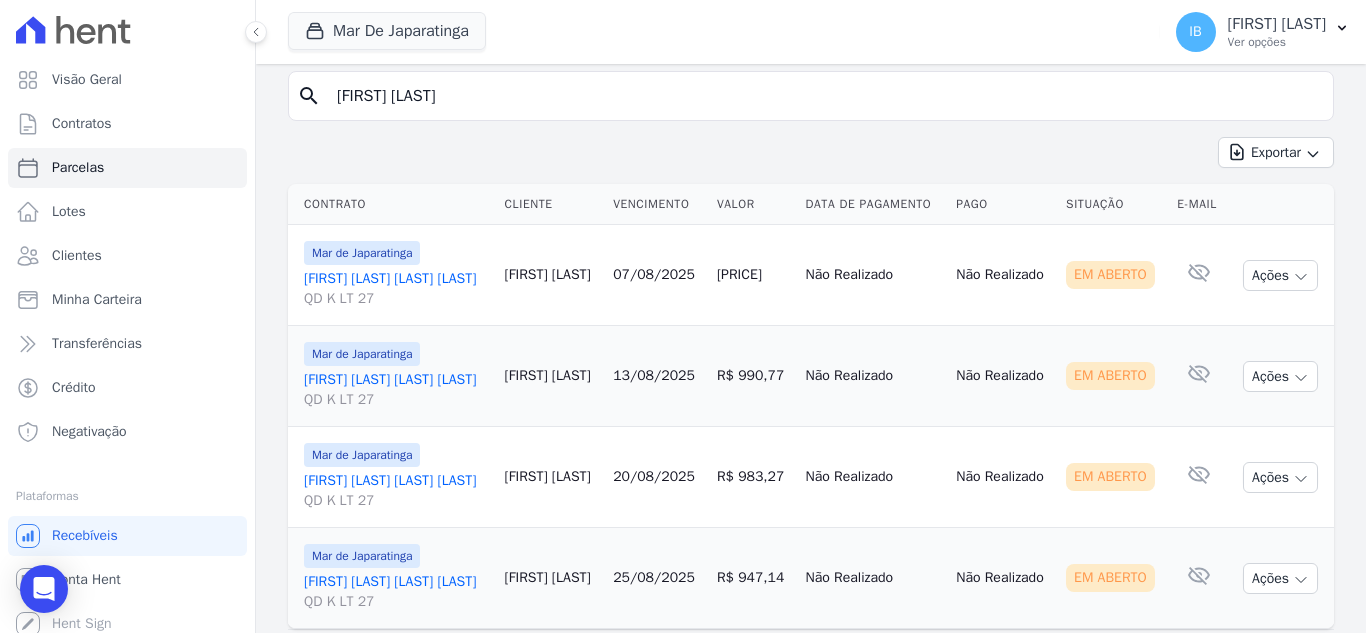 scroll, scrollTop: 257, scrollLeft: 0, axis: vertical 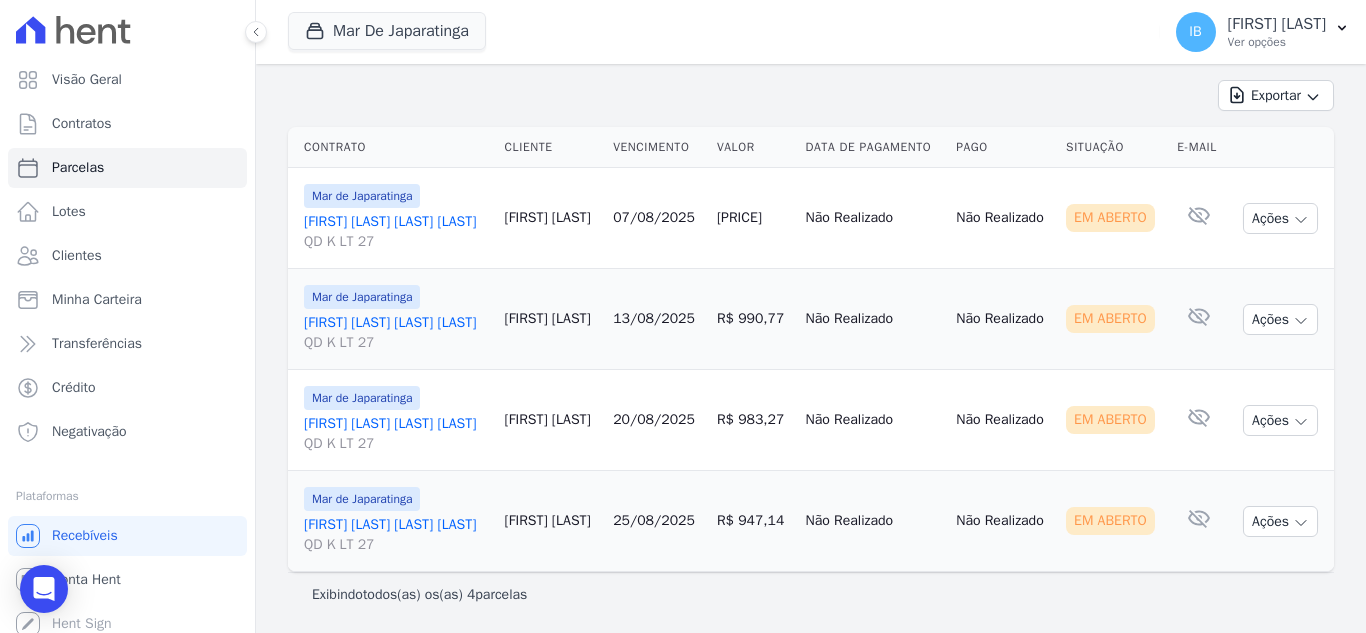 click on "[FIRST] [LAST] [LAST] [LAST]" at bounding box center (396, 333) 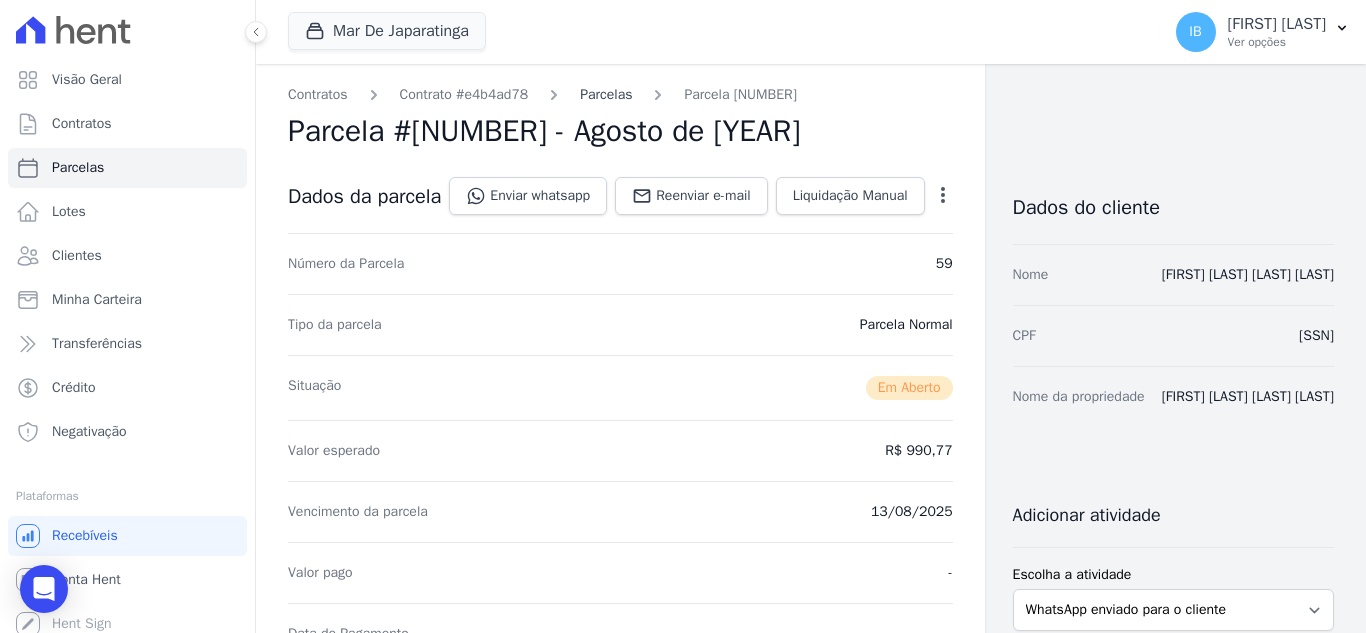 click on "Parcelas" at bounding box center [606, 94] 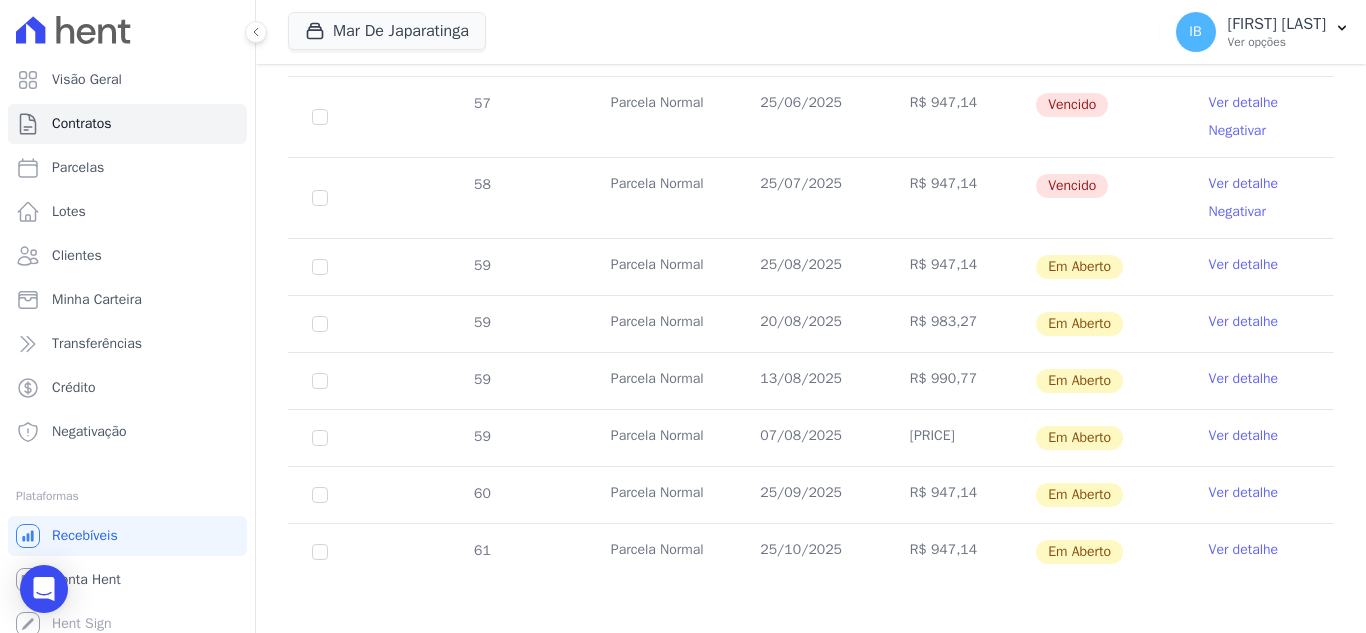 scroll, scrollTop: 920, scrollLeft: 0, axis: vertical 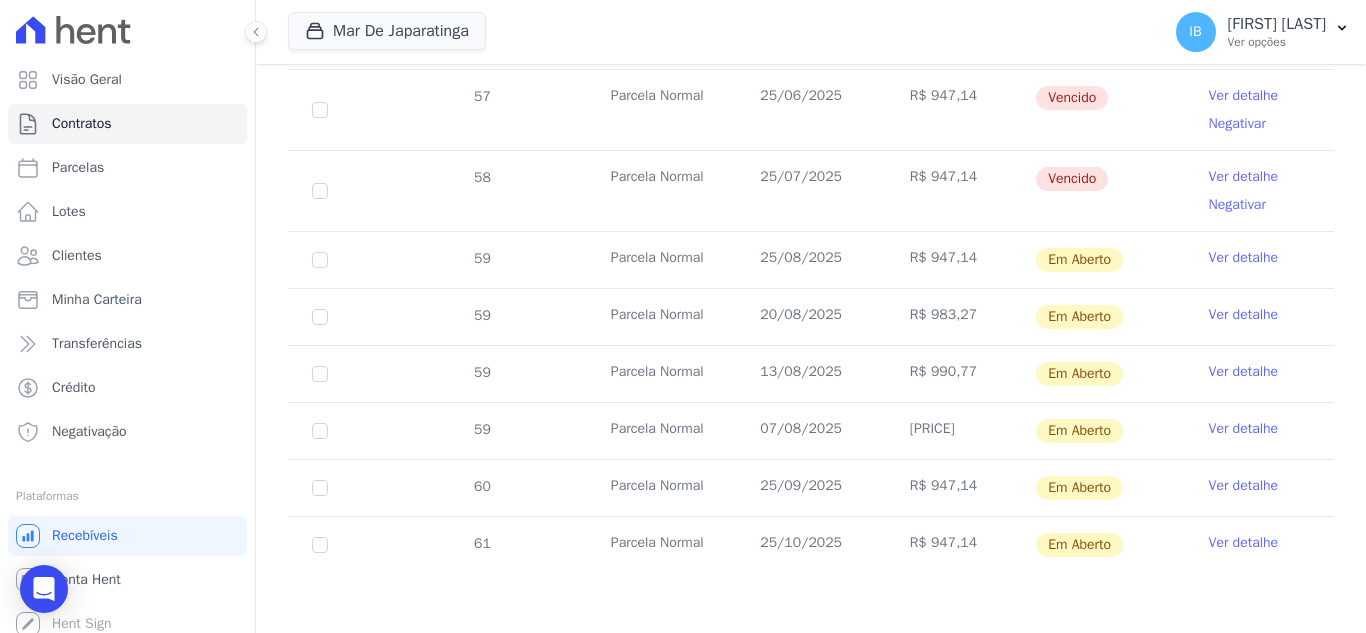 click on "Ver detalhe" at bounding box center (1244, 372) 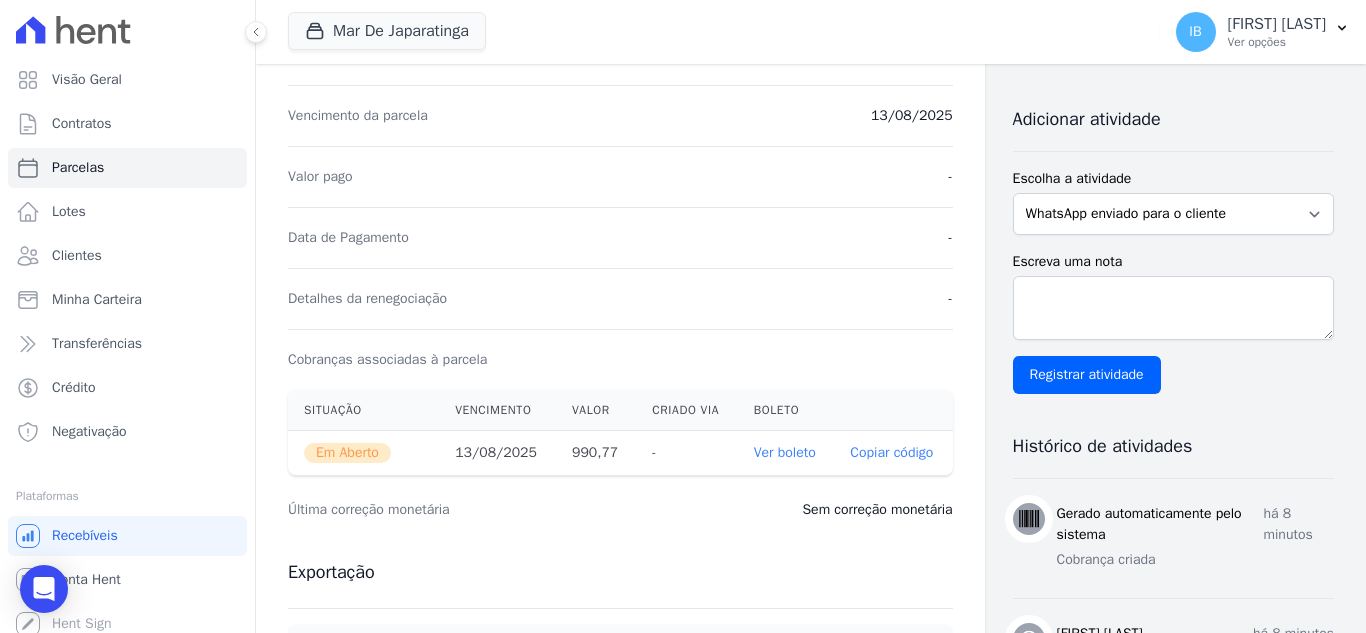 scroll, scrollTop: 400, scrollLeft: 0, axis: vertical 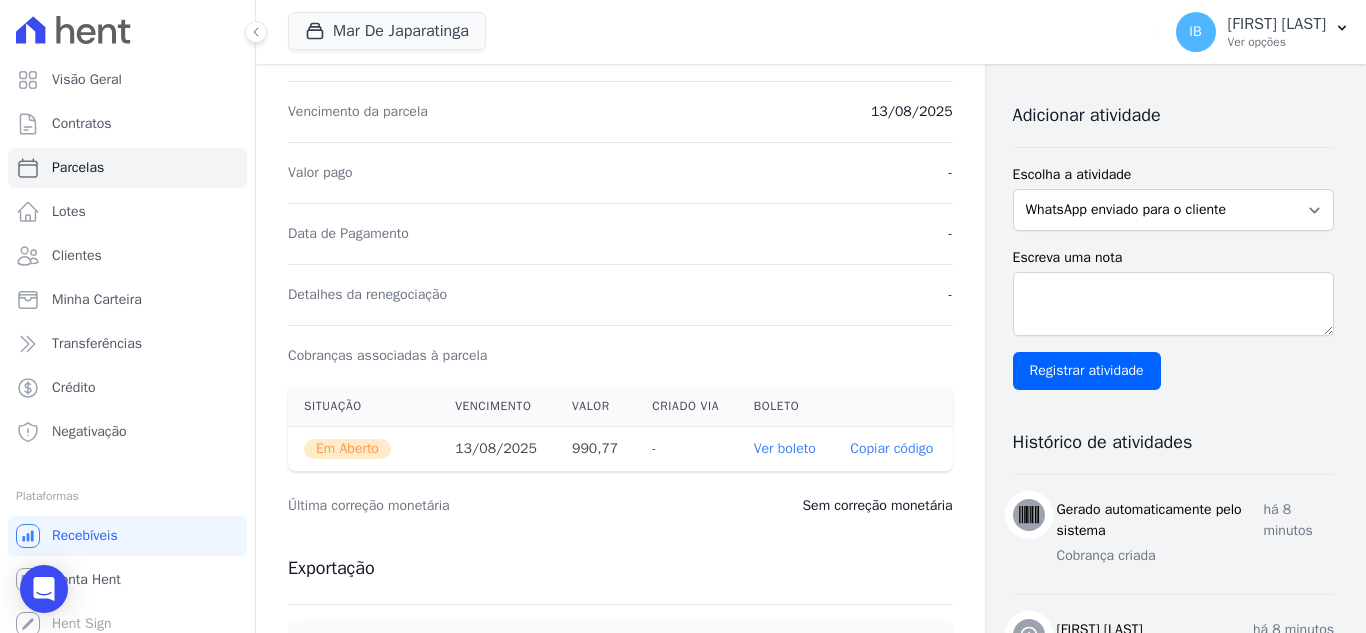 click on "Ver boleto" at bounding box center [785, 448] 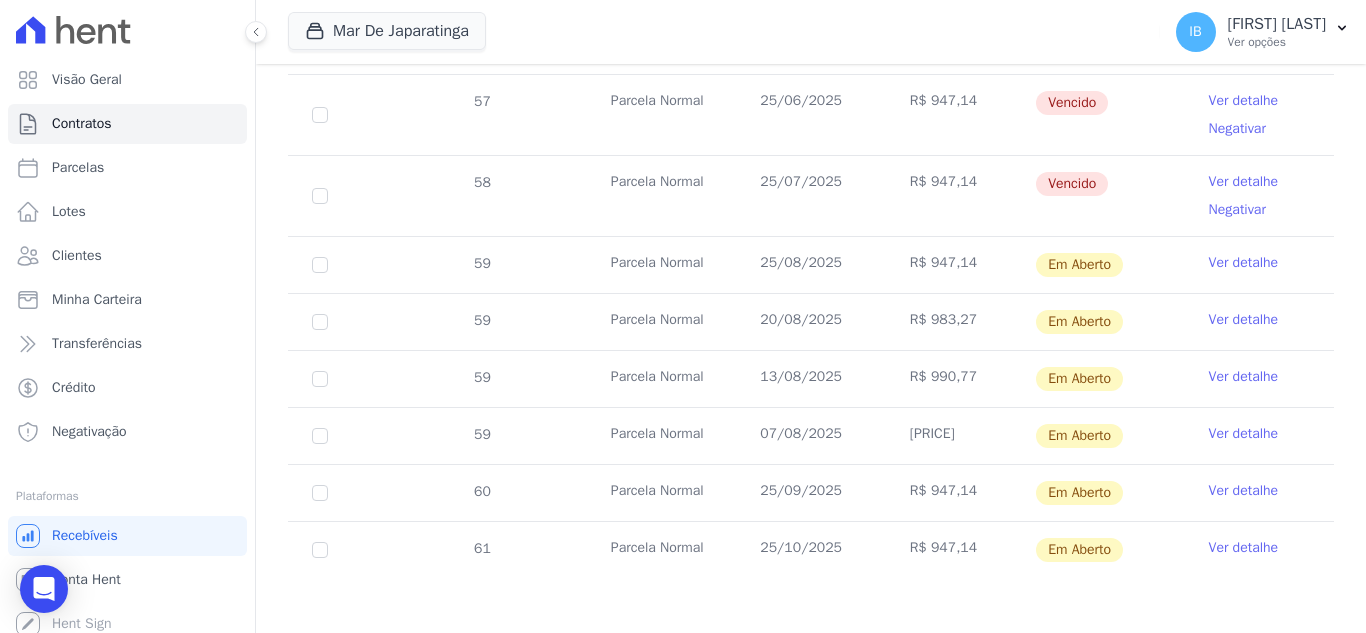 scroll, scrollTop: 920, scrollLeft: 0, axis: vertical 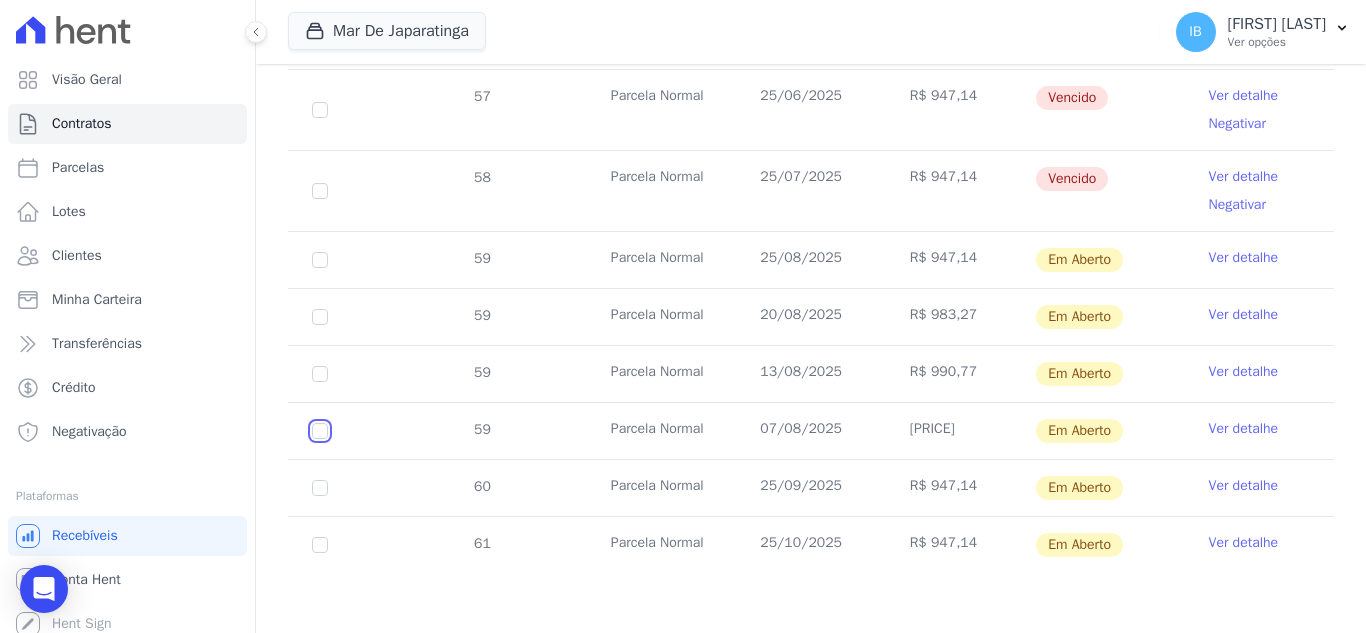 click at bounding box center (320, 260) 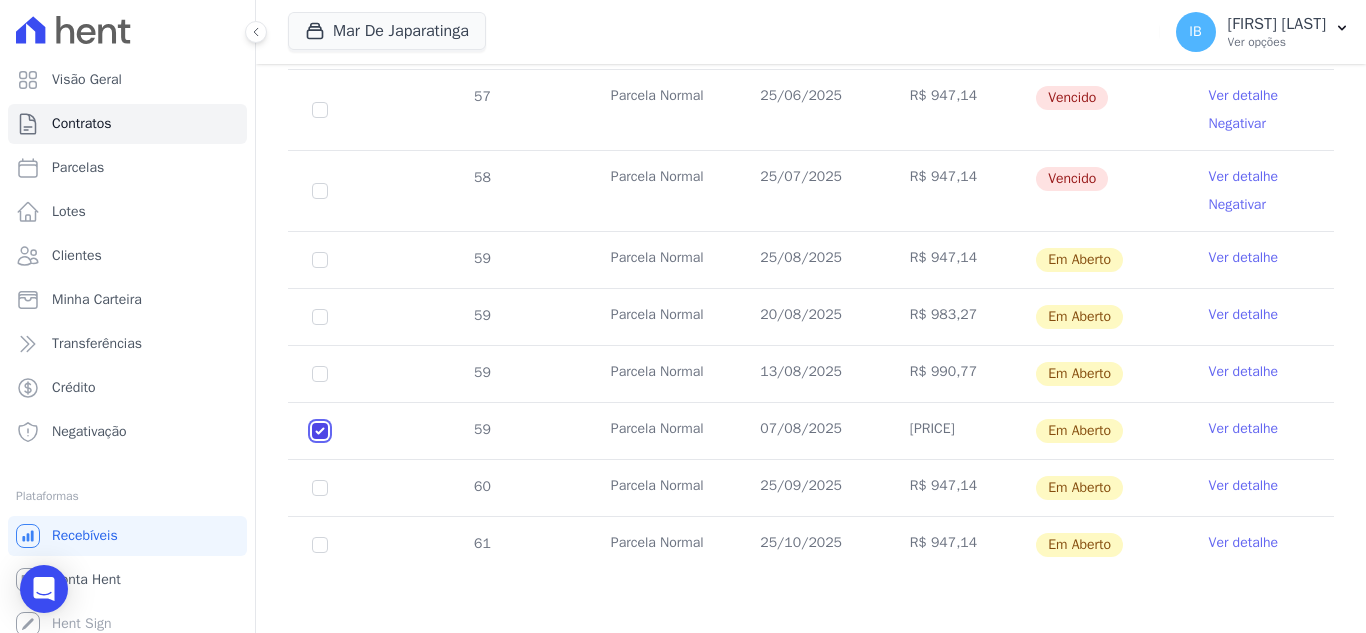 checkbox on "true" 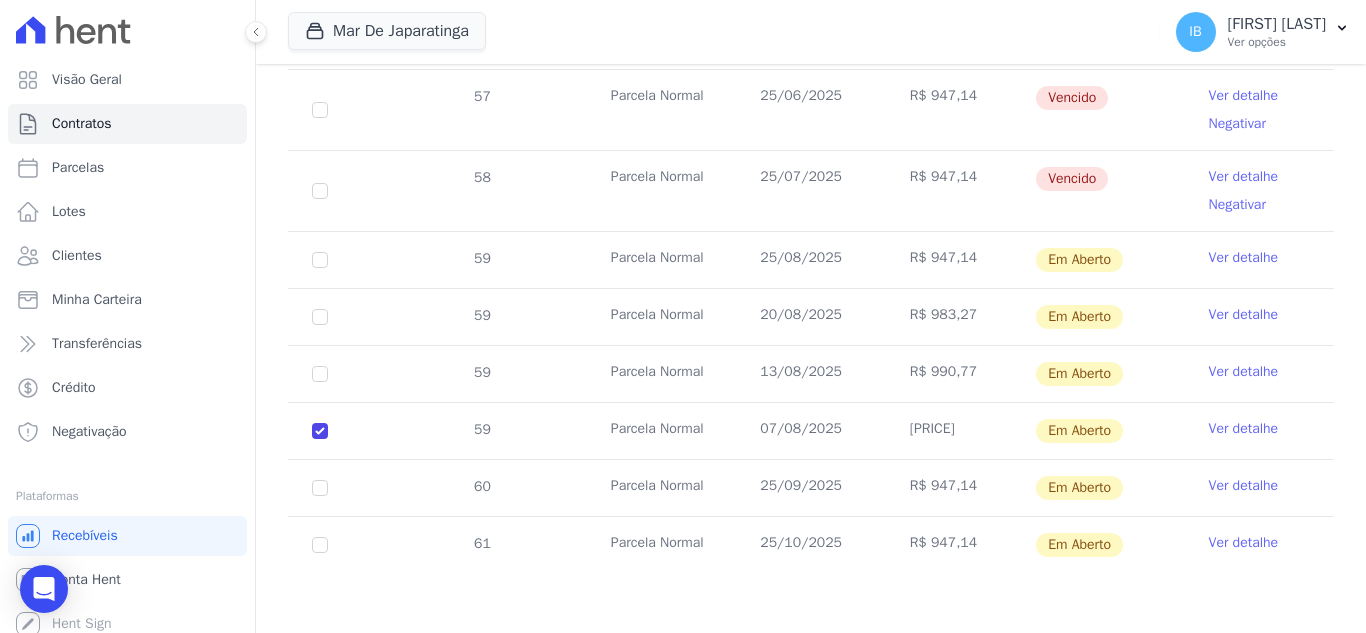click on "Ver detalhe" at bounding box center [1244, 429] 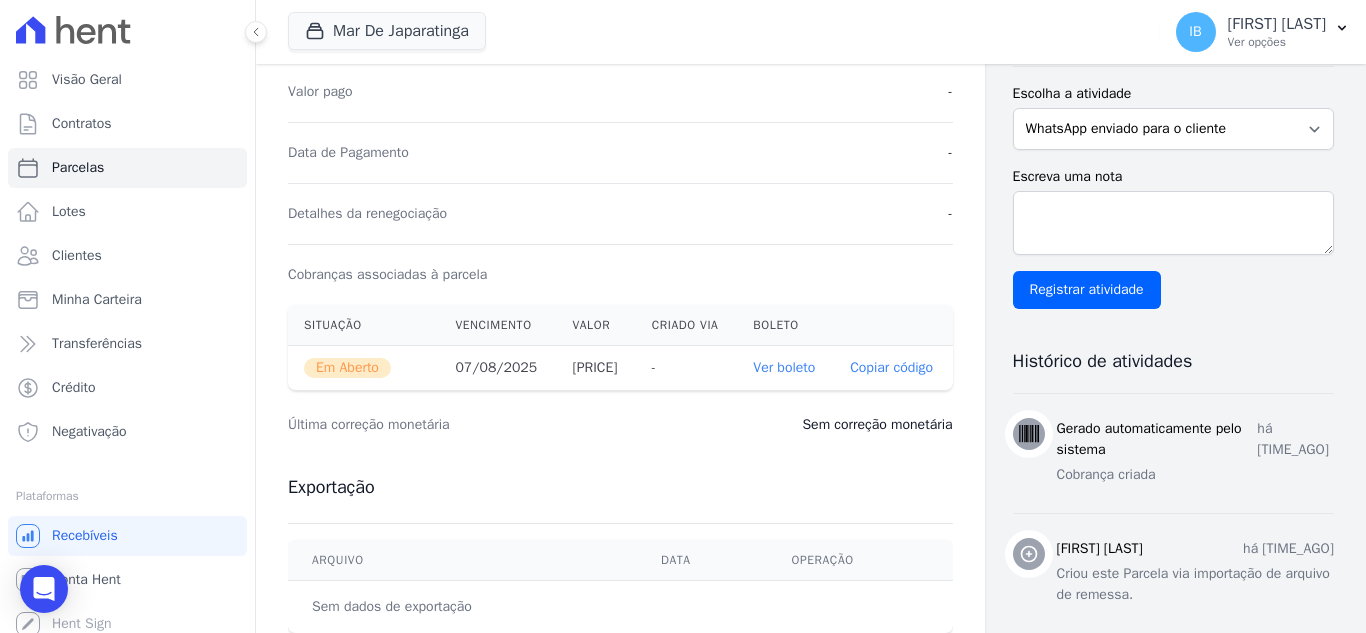 scroll, scrollTop: 500, scrollLeft: 0, axis: vertical 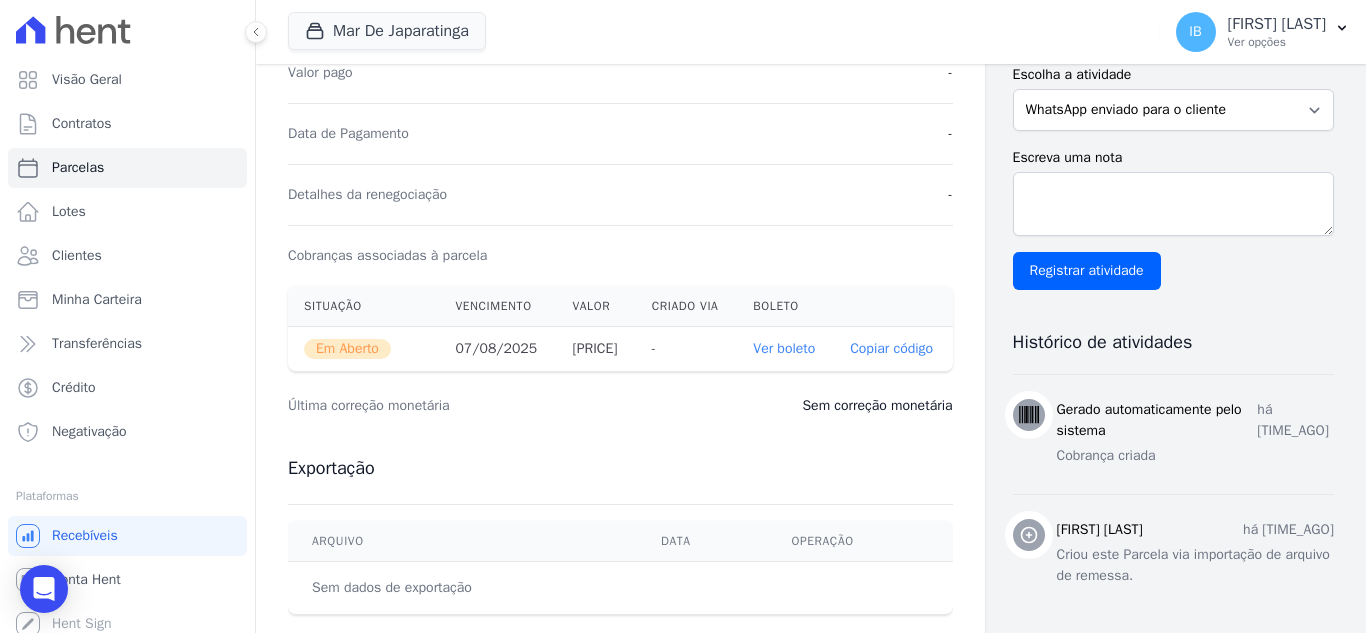 click on "Ver boleto" at bounding box center [784, 348] 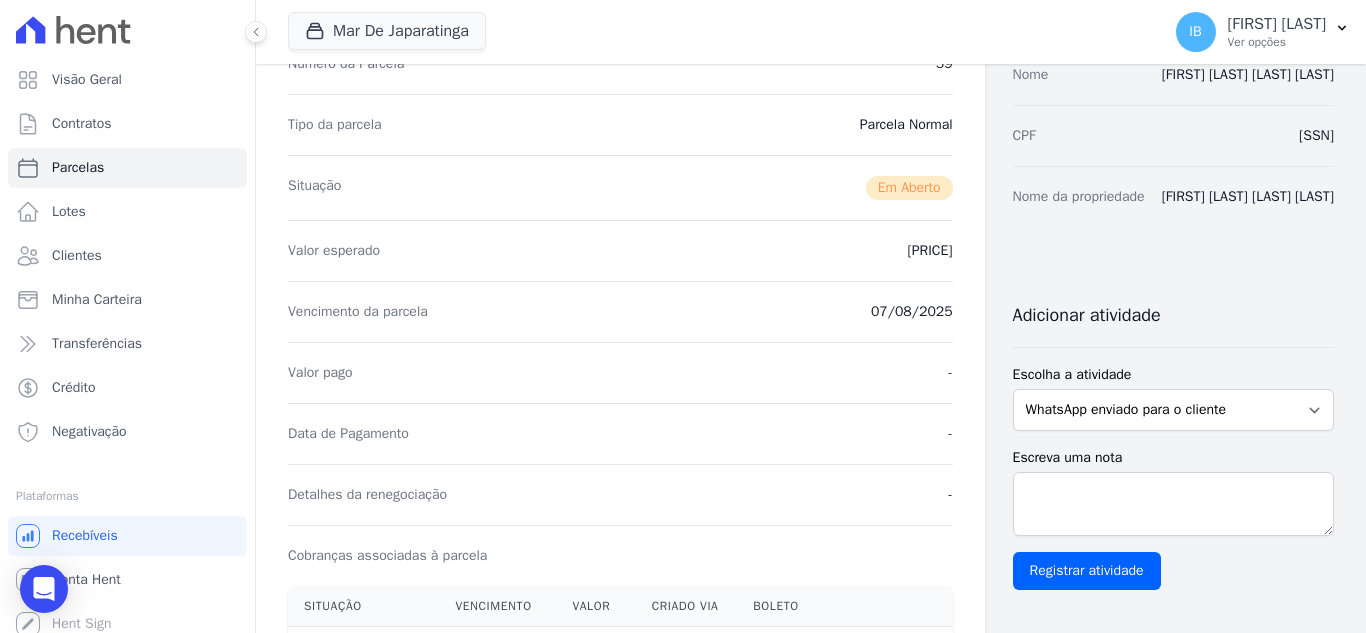 scroll, scrollTop: 0, scrollLeft: 0, axis: both 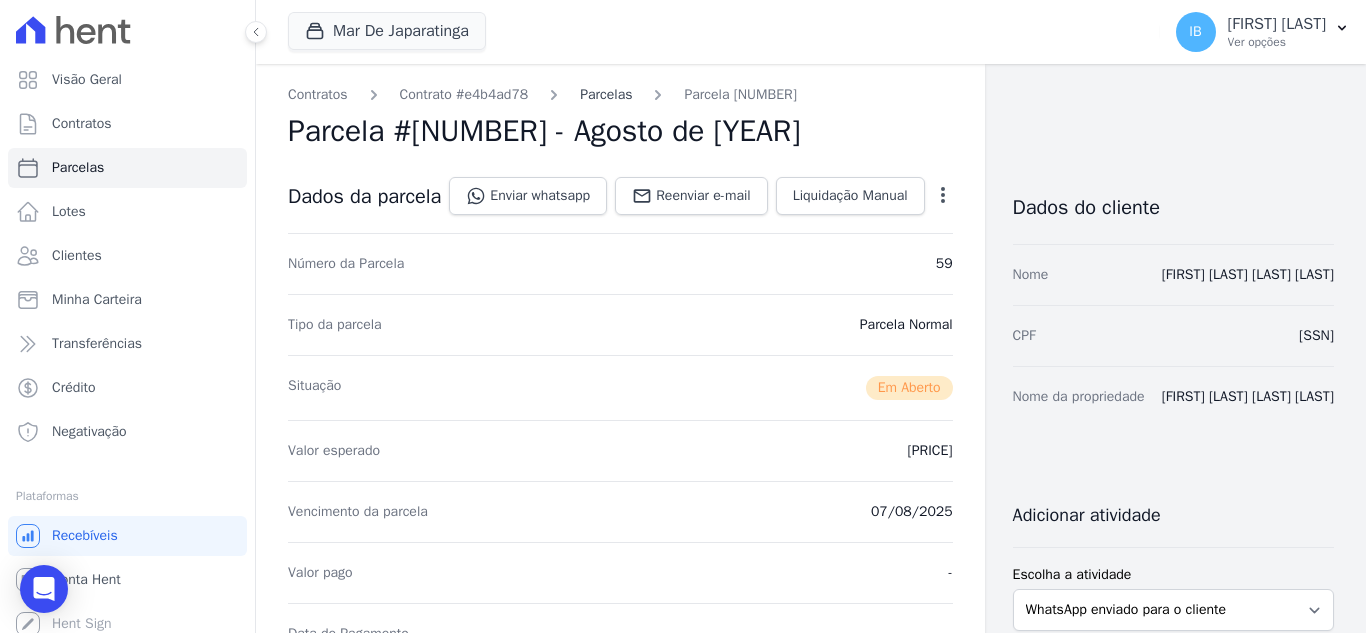 click on "Parcelas" at bounding box center (606, 94) 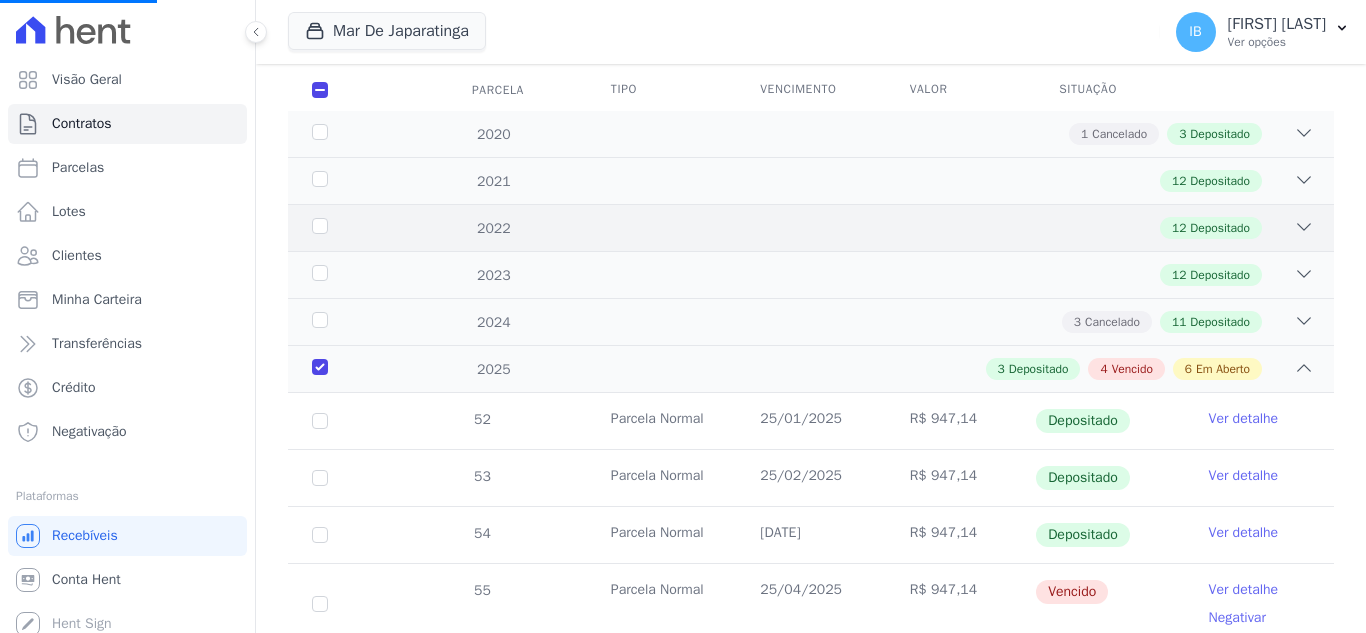 scroll, scrollTop: 300, scrollLeft: 0, axis: vertical 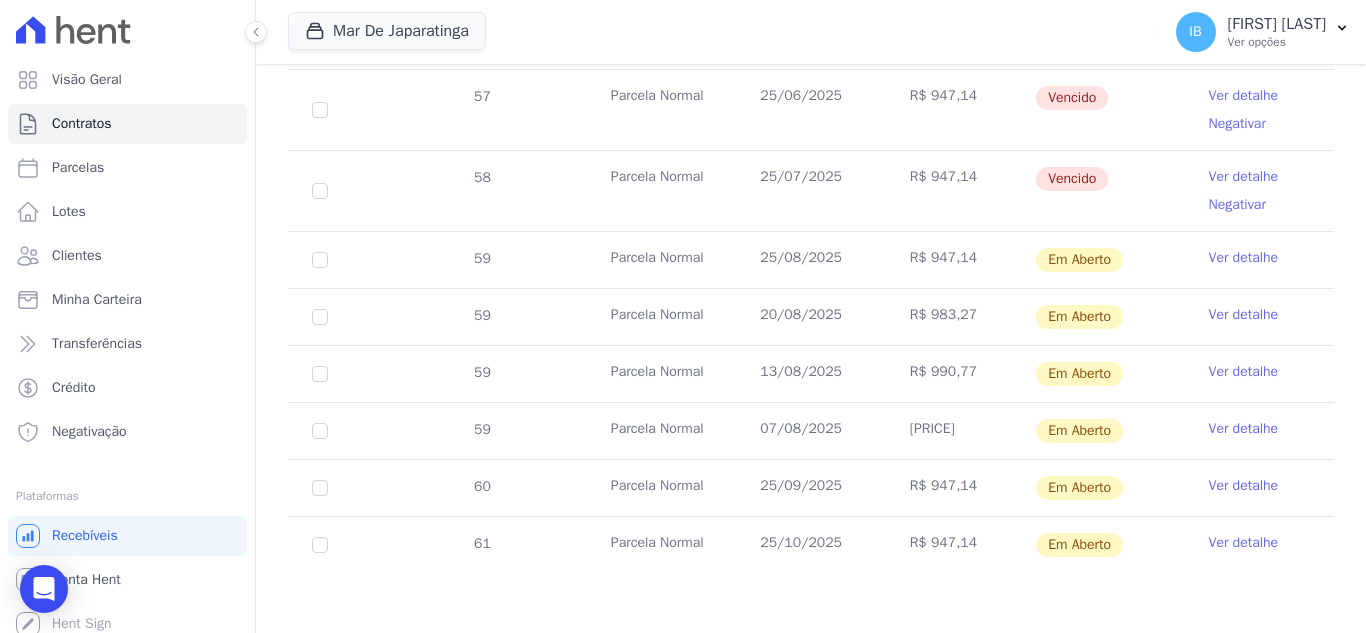 click on "Ver detalhe" at bounding box center (1244, 372) 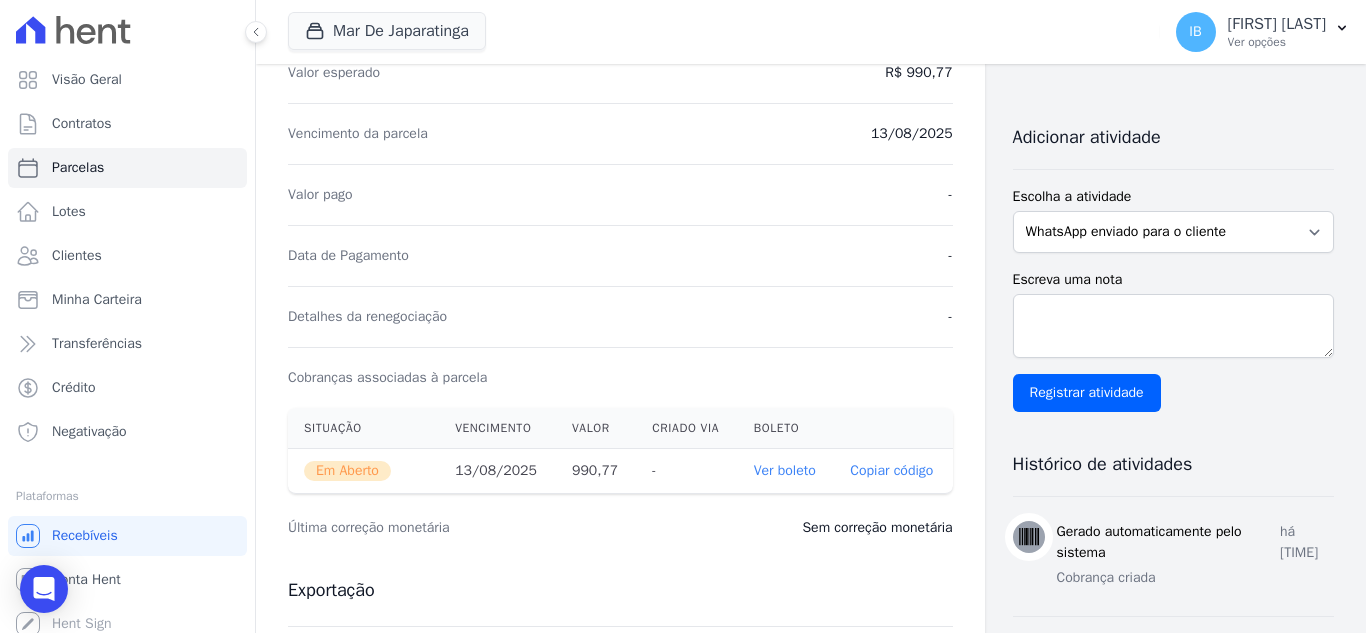 scroll, scrollTop: 400, scrollLeft: 0, axis: vertical 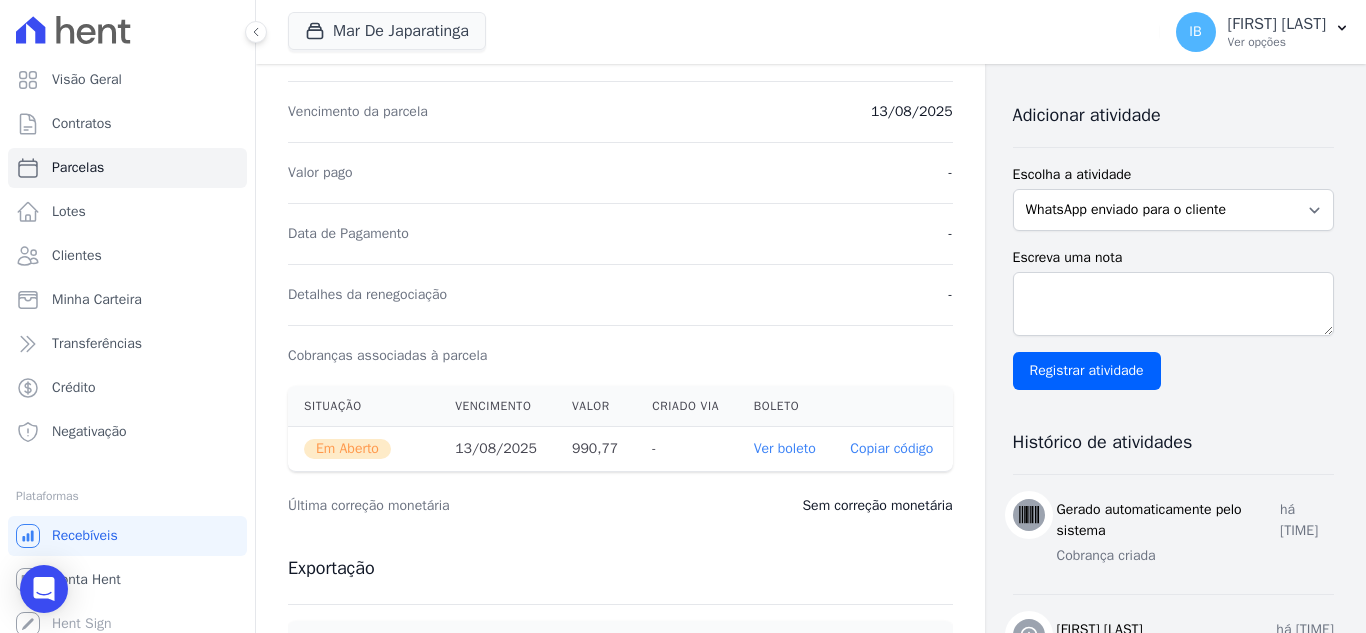 click on "Ver boleto" at bounding box center [785, 448] 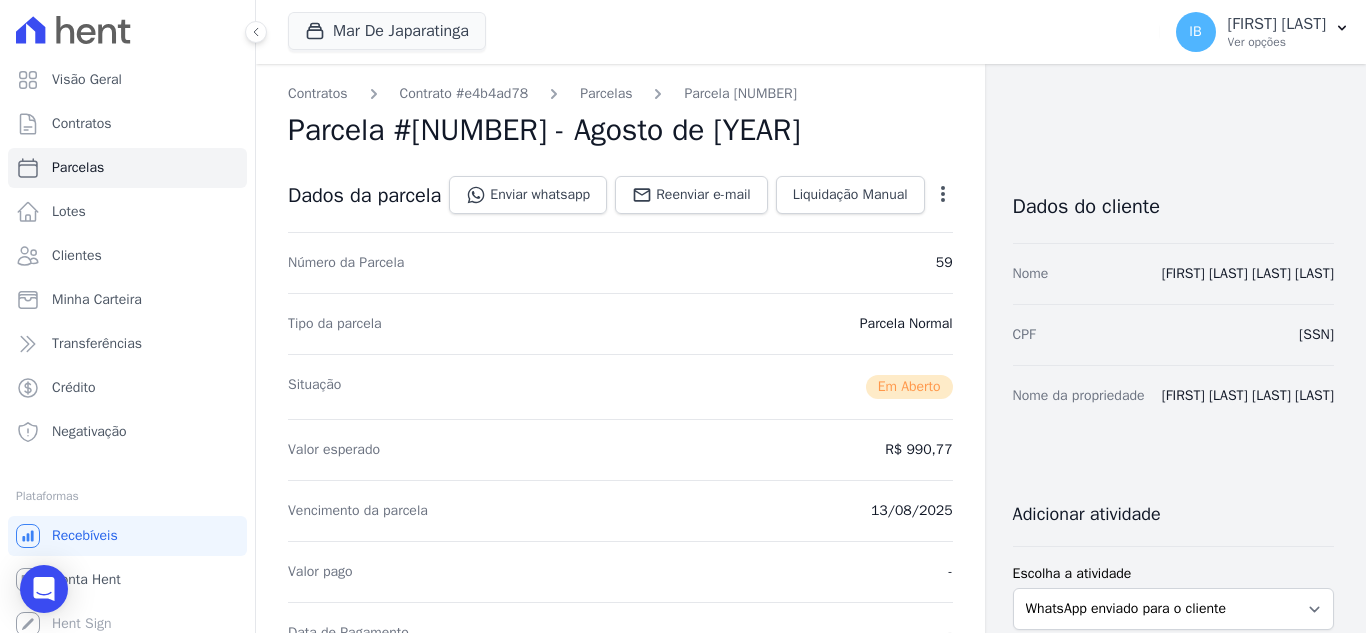 scroll, scrollTop: 0, scrollLeft: 0, axis: both 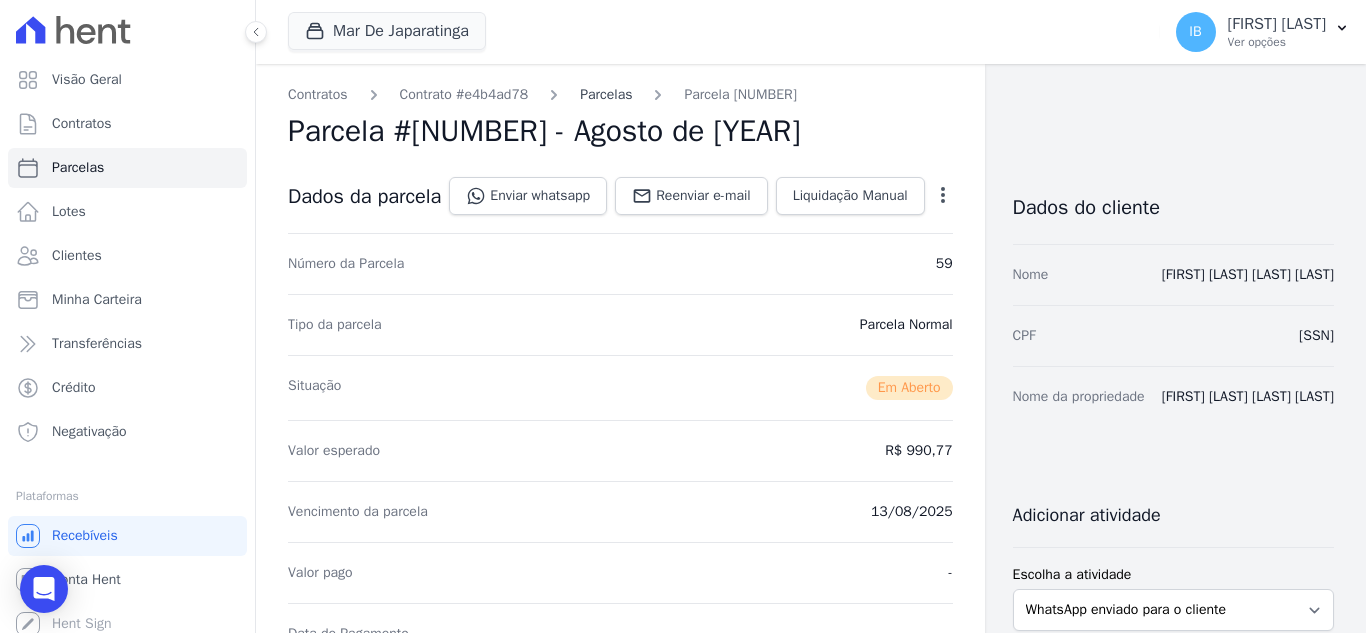 click on "Parcelas" at bounding box center (606, 94) 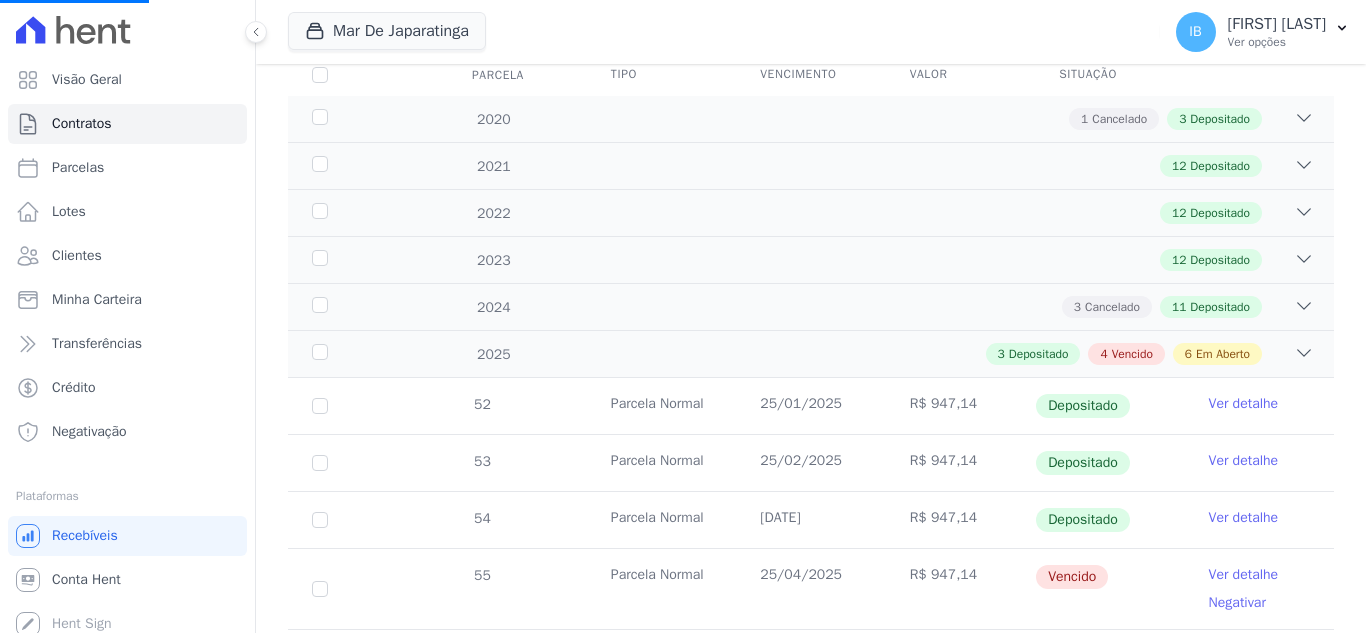 scroll, scrollTop: 300, scrollLeft: 0, axis: vertical 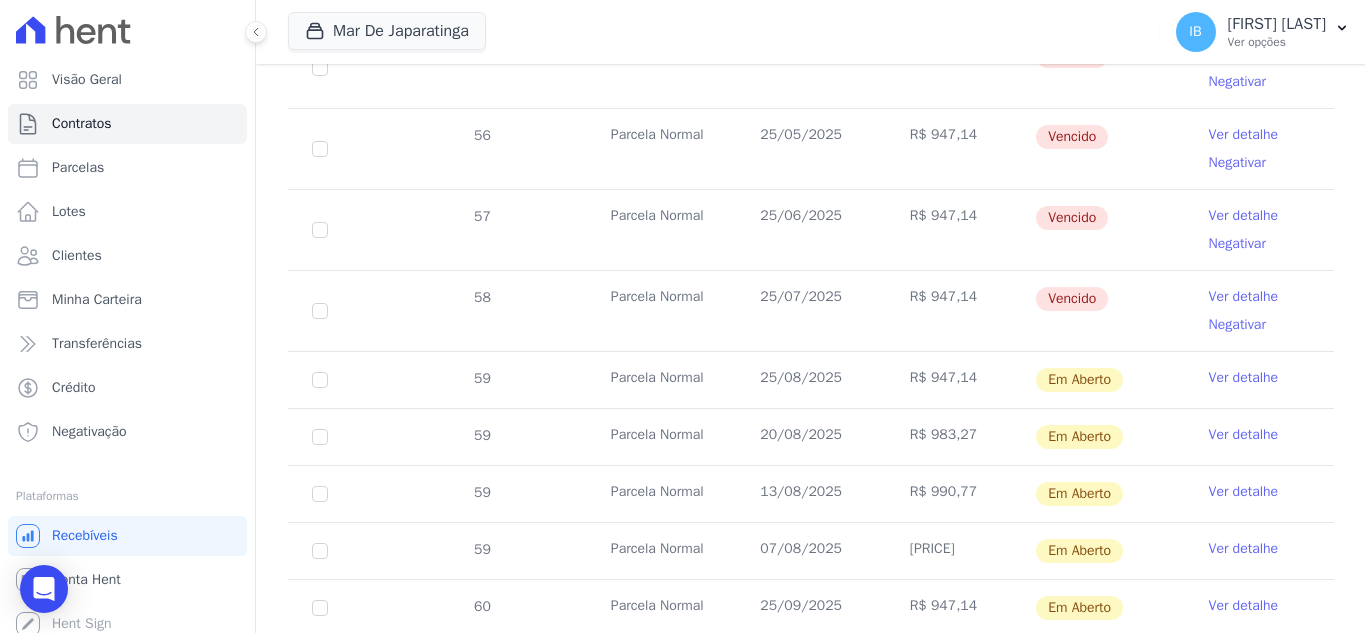 click on "Ver detalhe" at bounding box center (1244, 435) 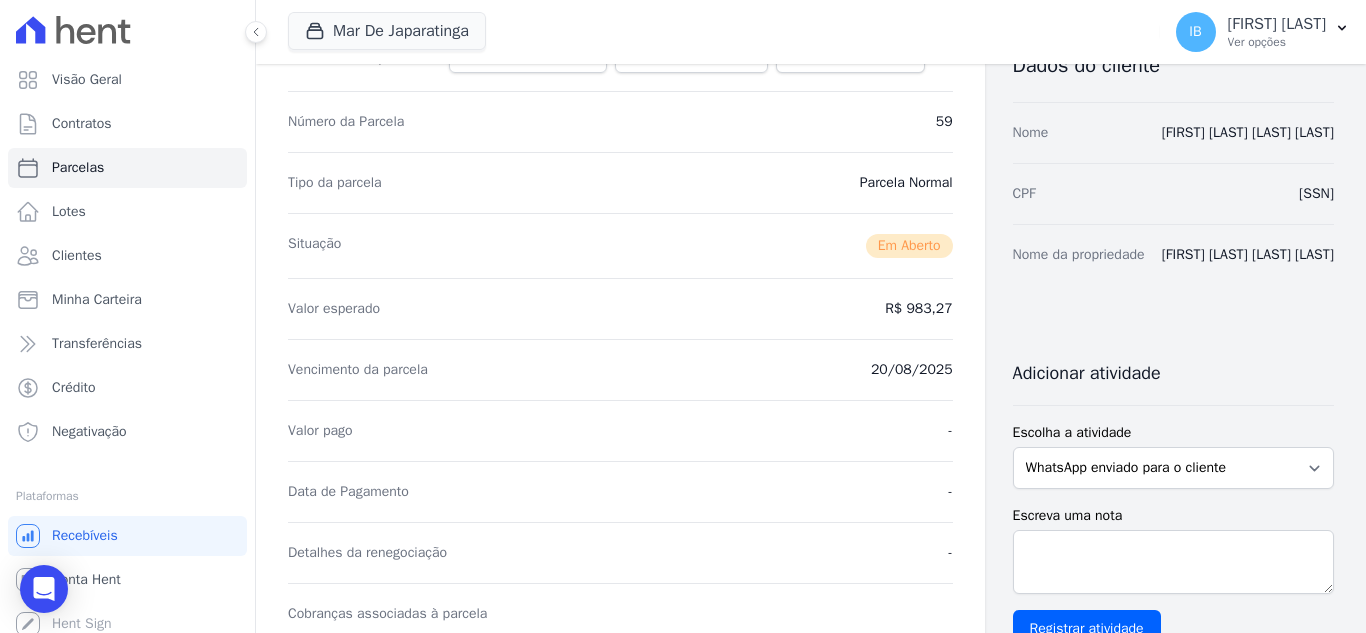 scroll, scrollTop: 400, scrollLeft: 0, axis: vertical 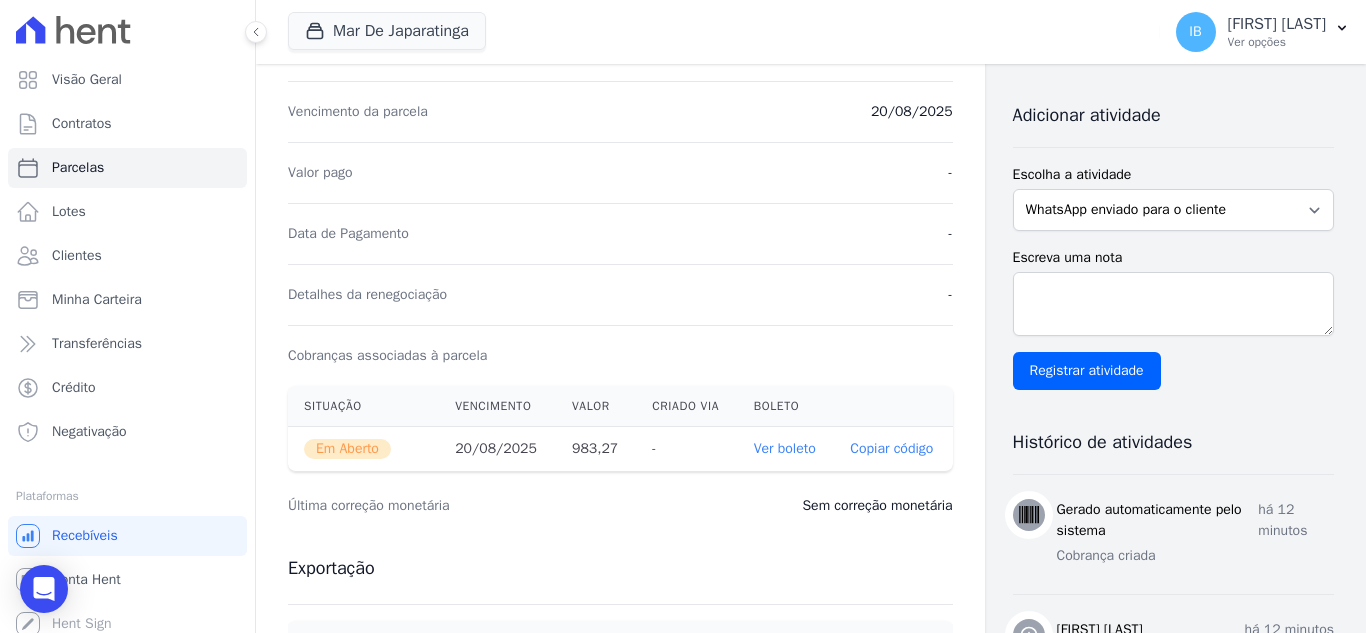 click on "Ver boleto" at bounding box center (785, 448) 